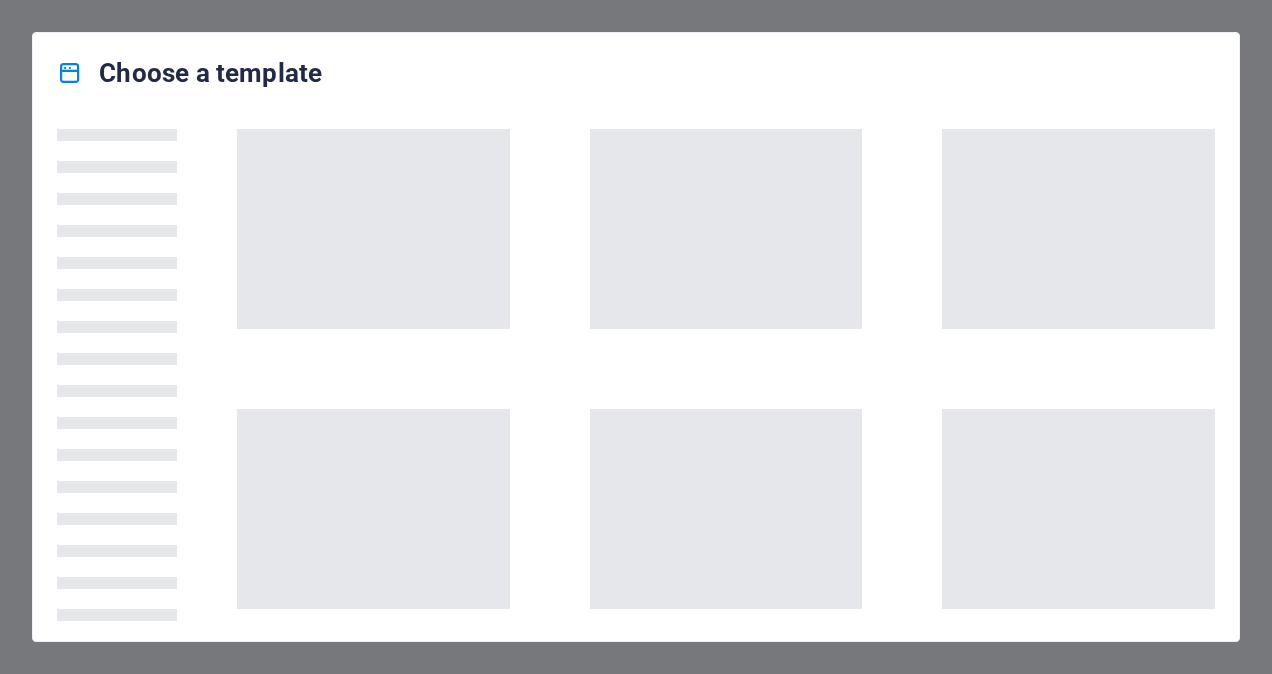 scroll, scrollTop: 0, scrollLeft: 0, axis: both 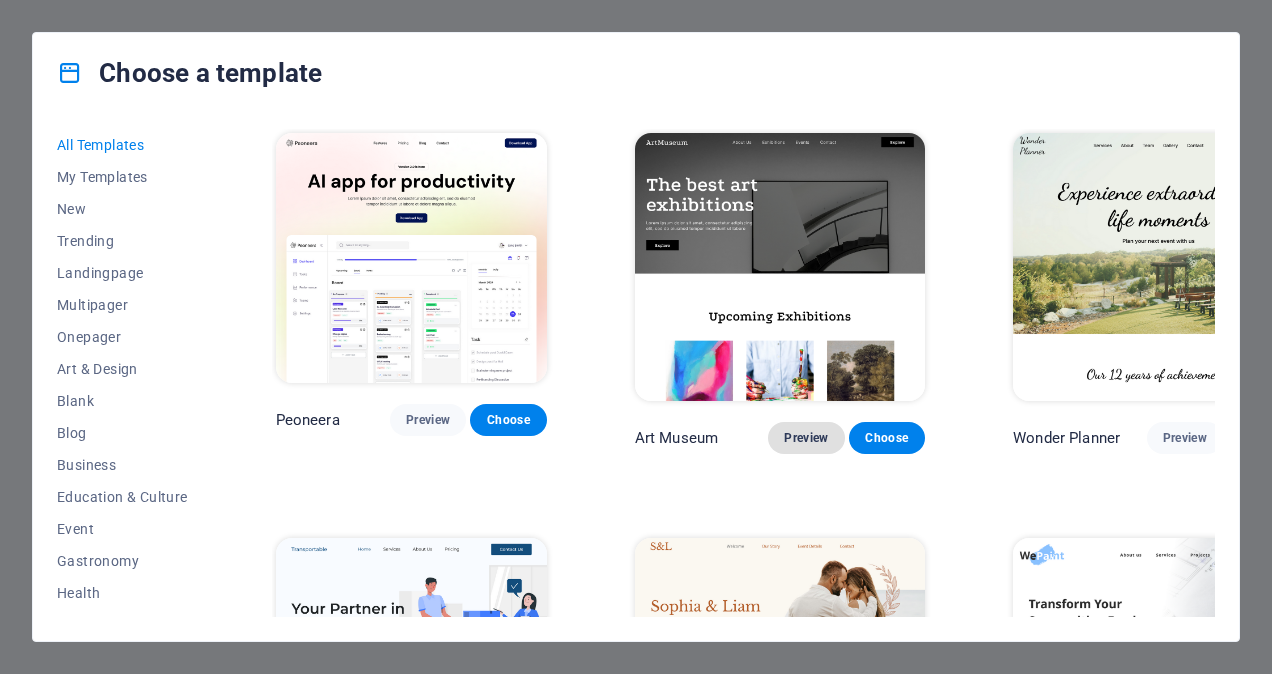 click on "Preview" at bounding box center (806, 438) 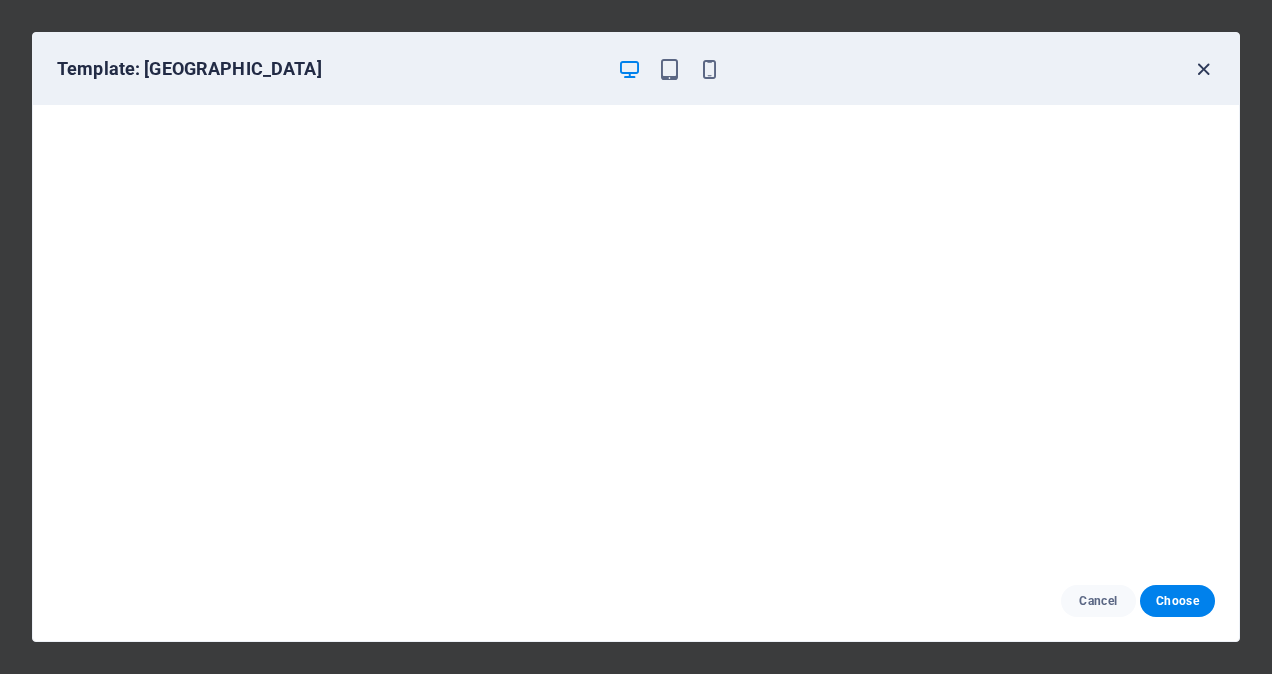 click at bounding box center [1203, 69] 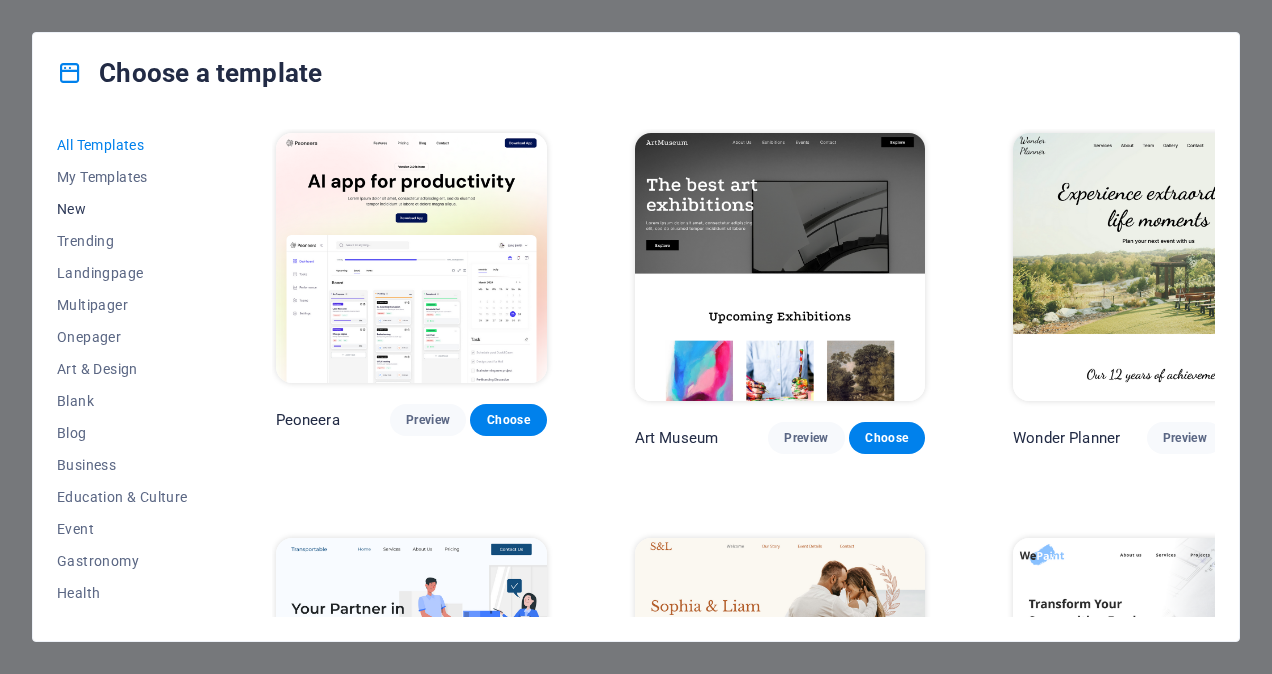 click on "New" at bounding box center [122, 209] 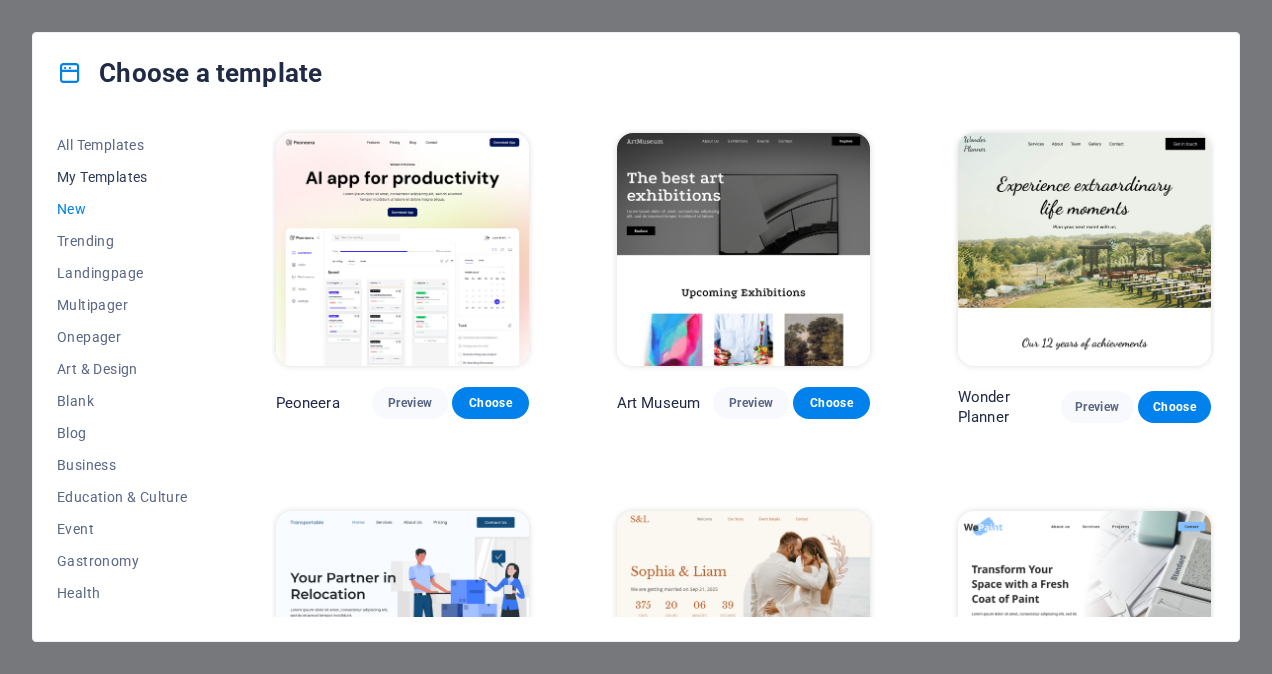 click on "My Templates" at bounding box center [122, 177] 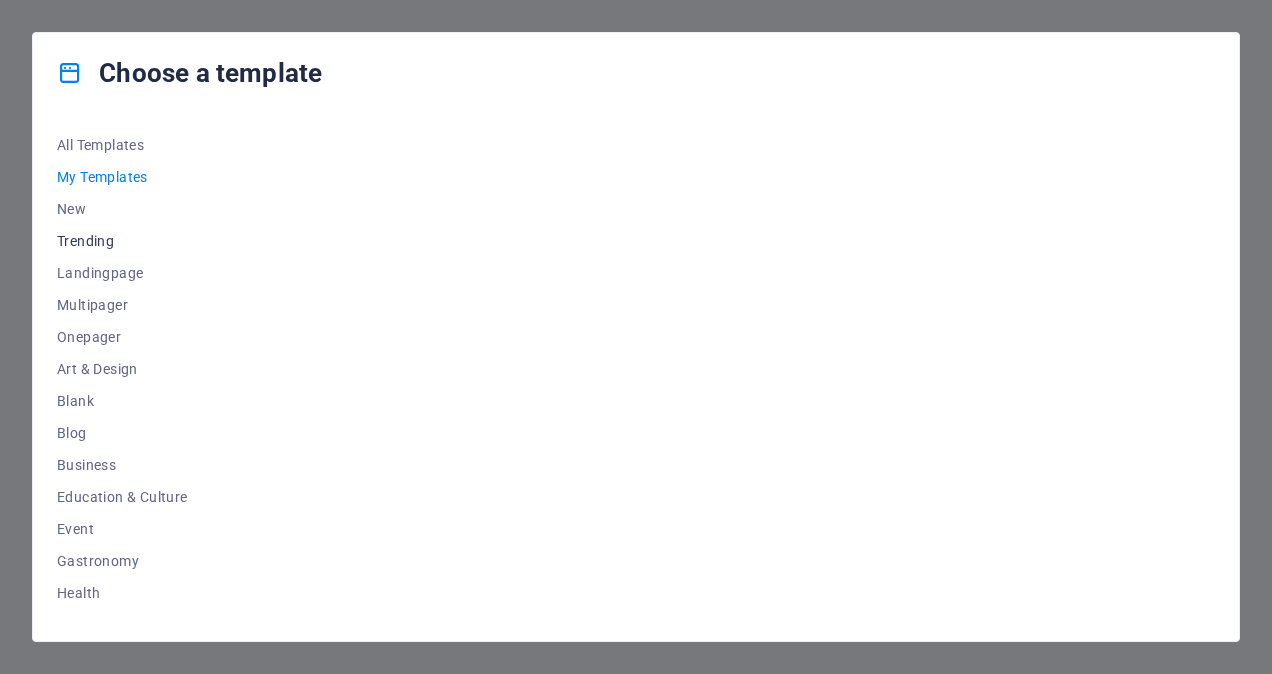 click on "Trending" at bounding box center [122, 241] 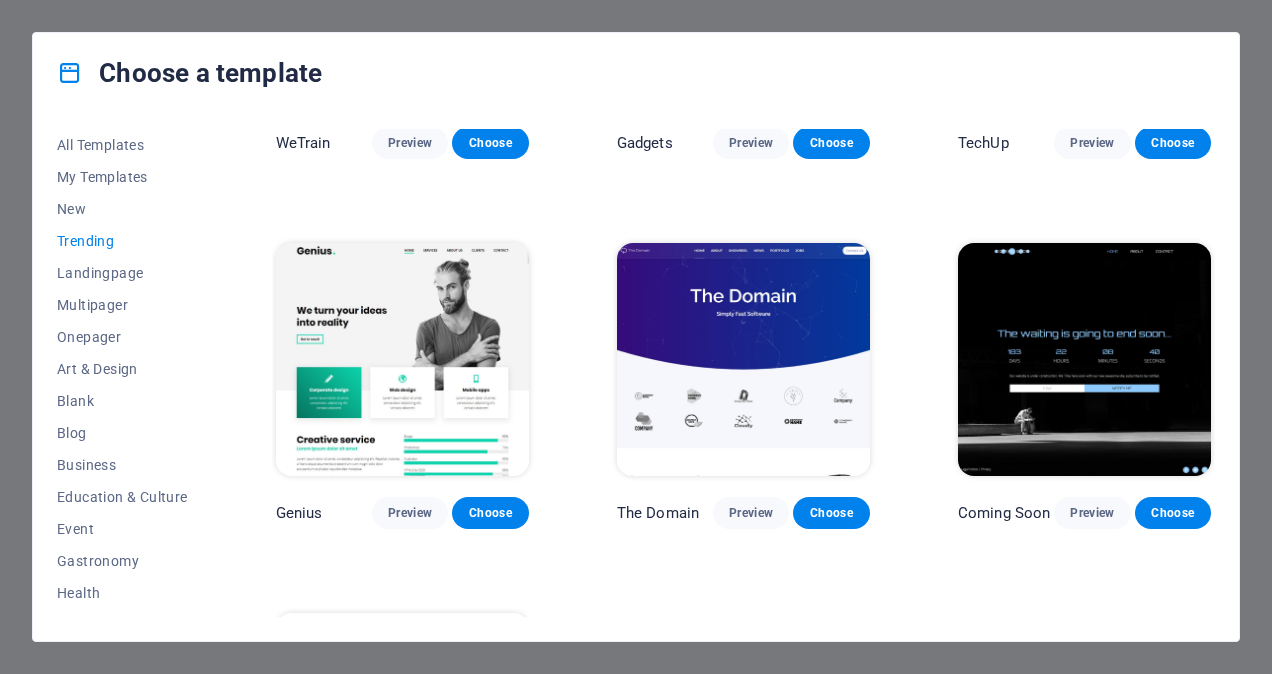 scroll, scrollTop: 1400, scrollLeft: 0, axis: vertical 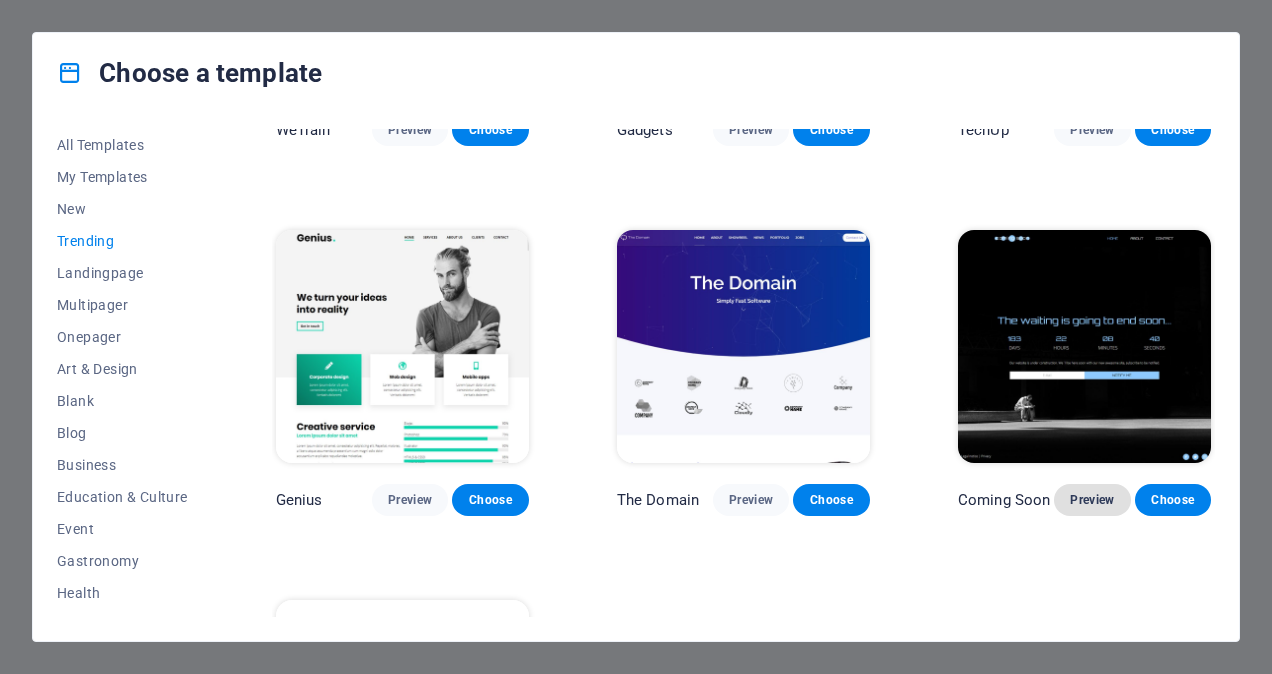 click on "Preview" at bounding box center [1092, 500] 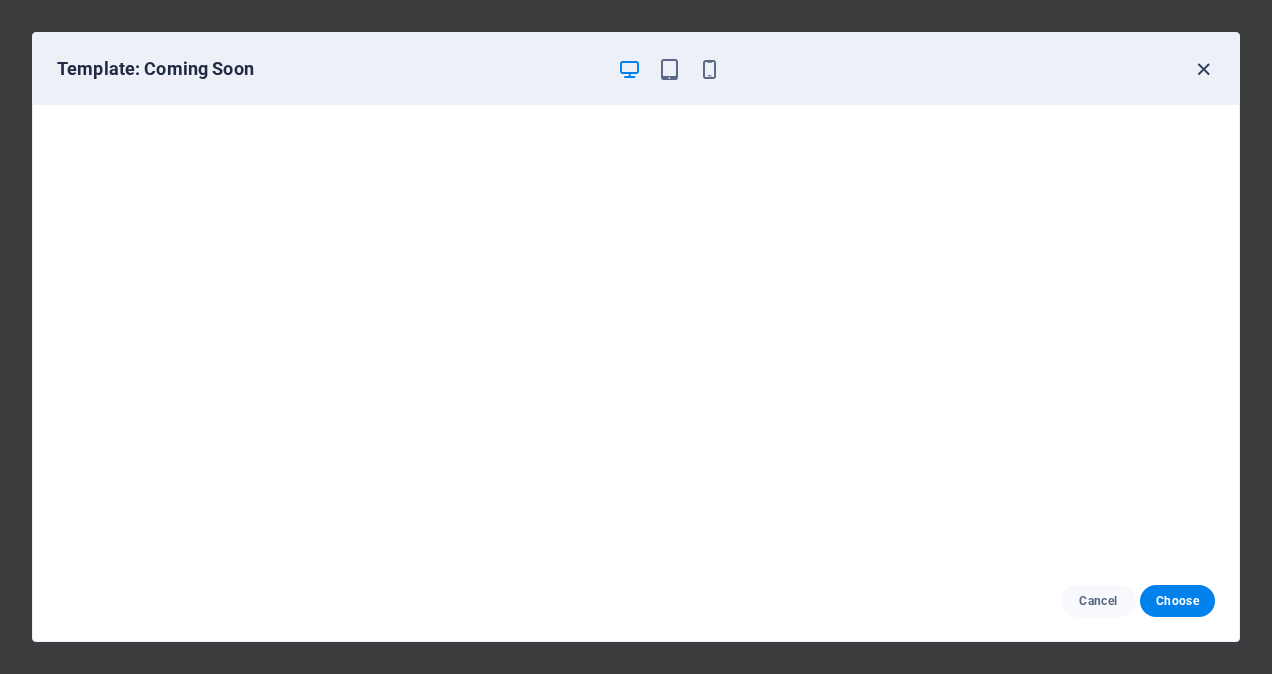 click at bounding box center [1203, 69] 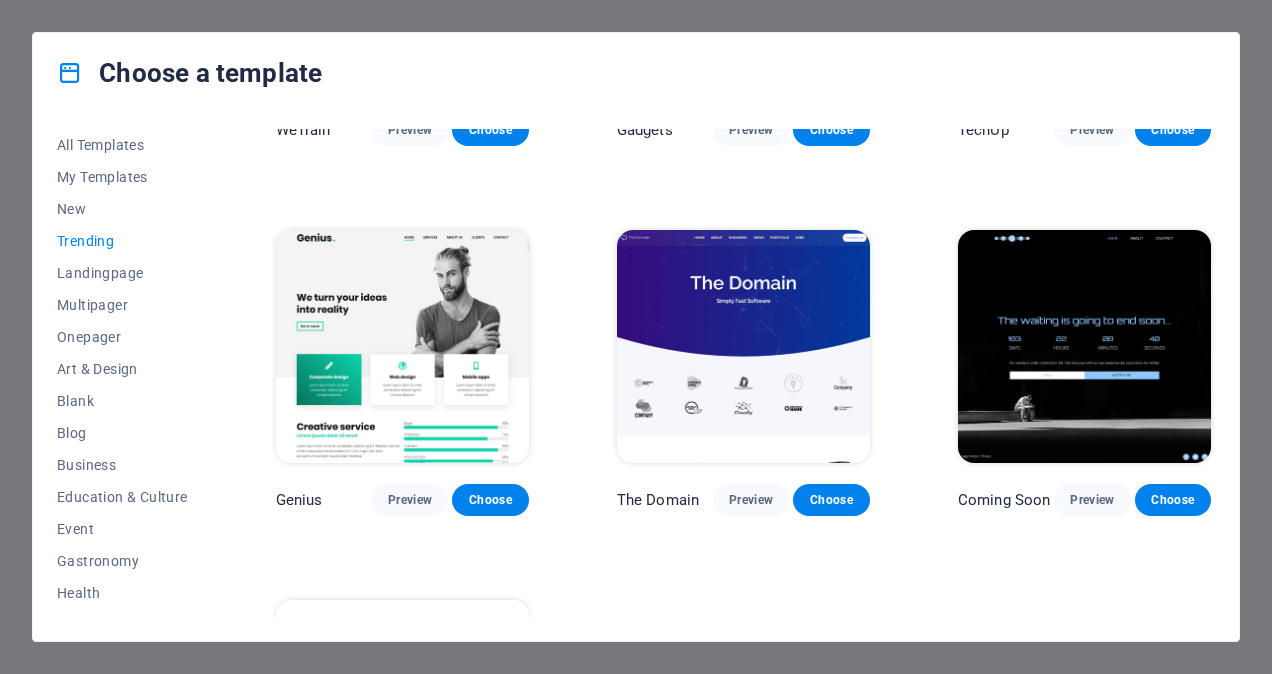 scroll, scrollTop: 1654, scrollLeft: 0, axis: vertical 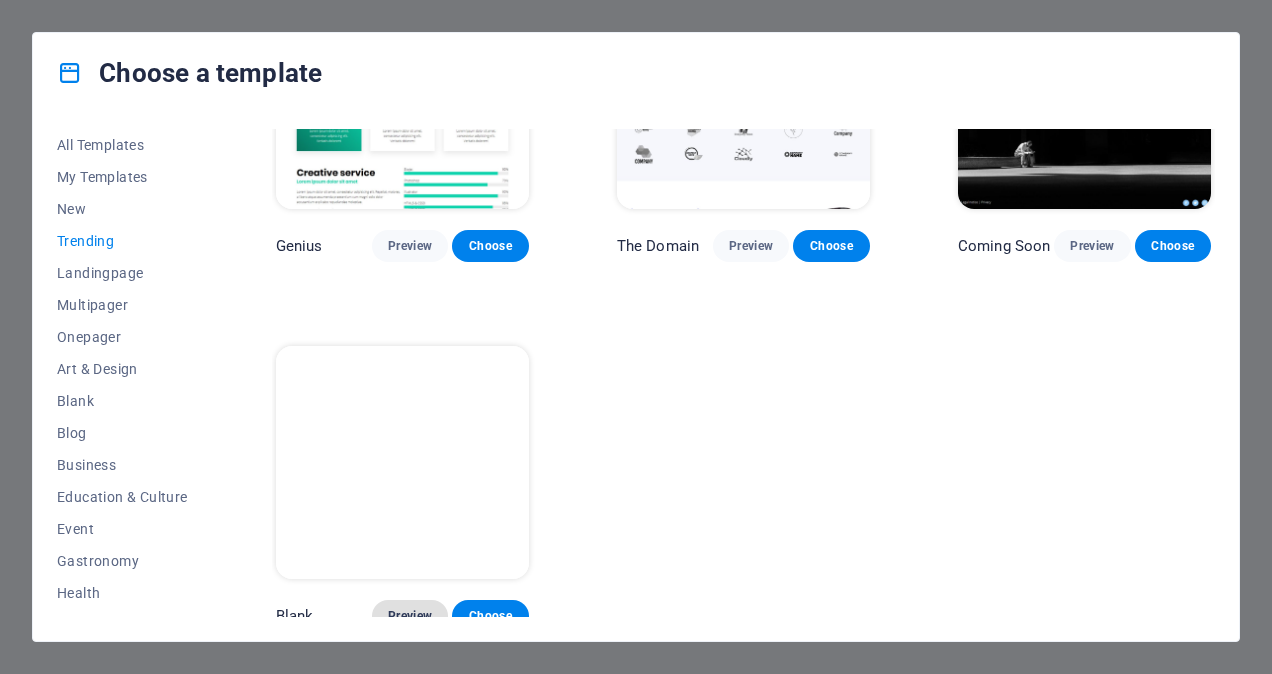 click on "Preview" at bounding box center (410, 616) 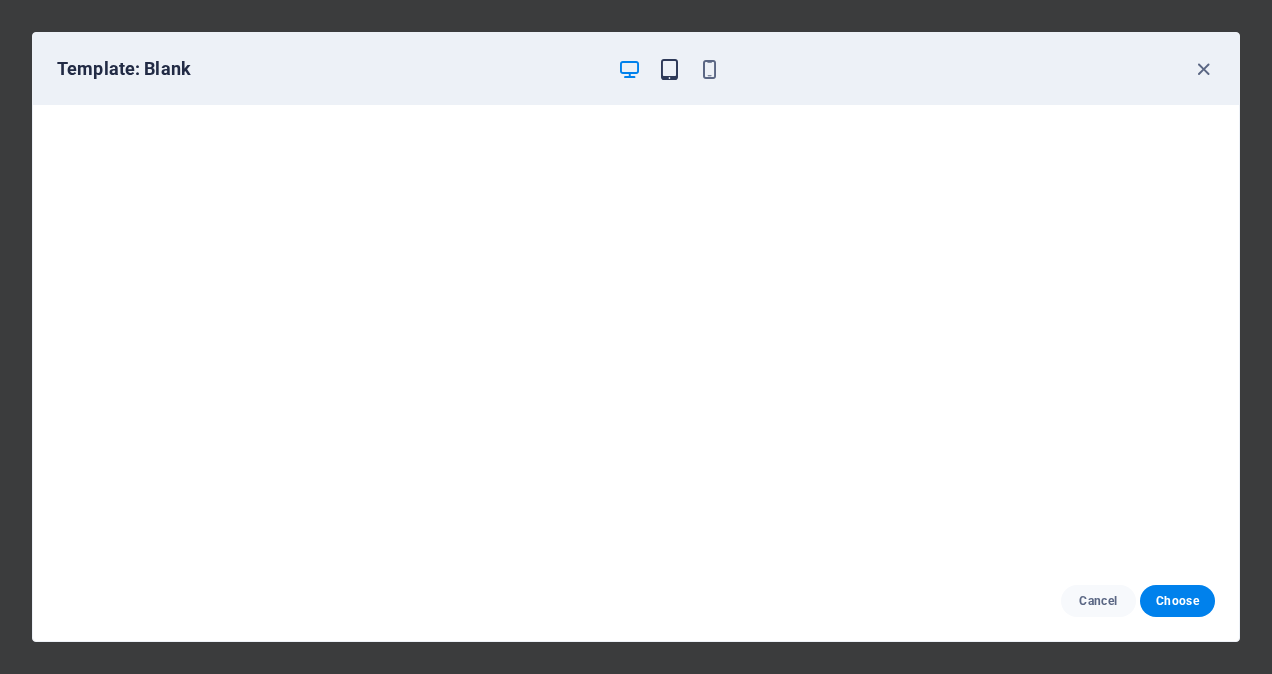click at bounding box center (669, 69) 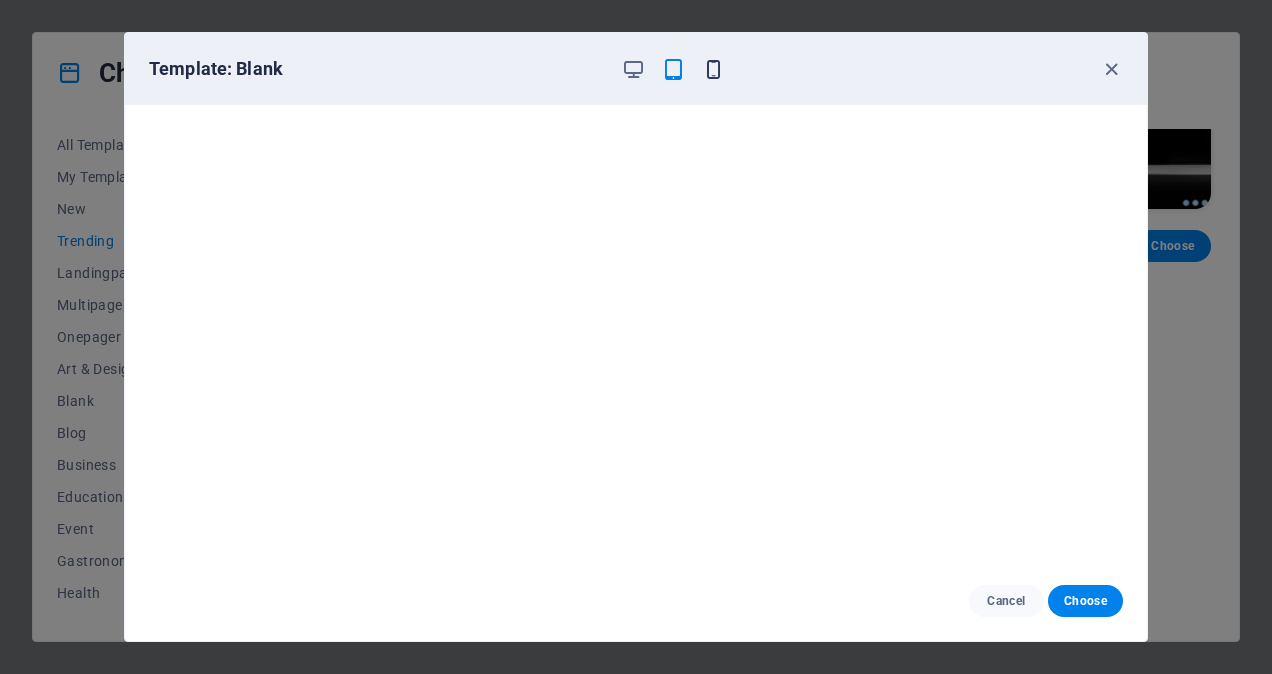 click at bounding box center [713, 69] 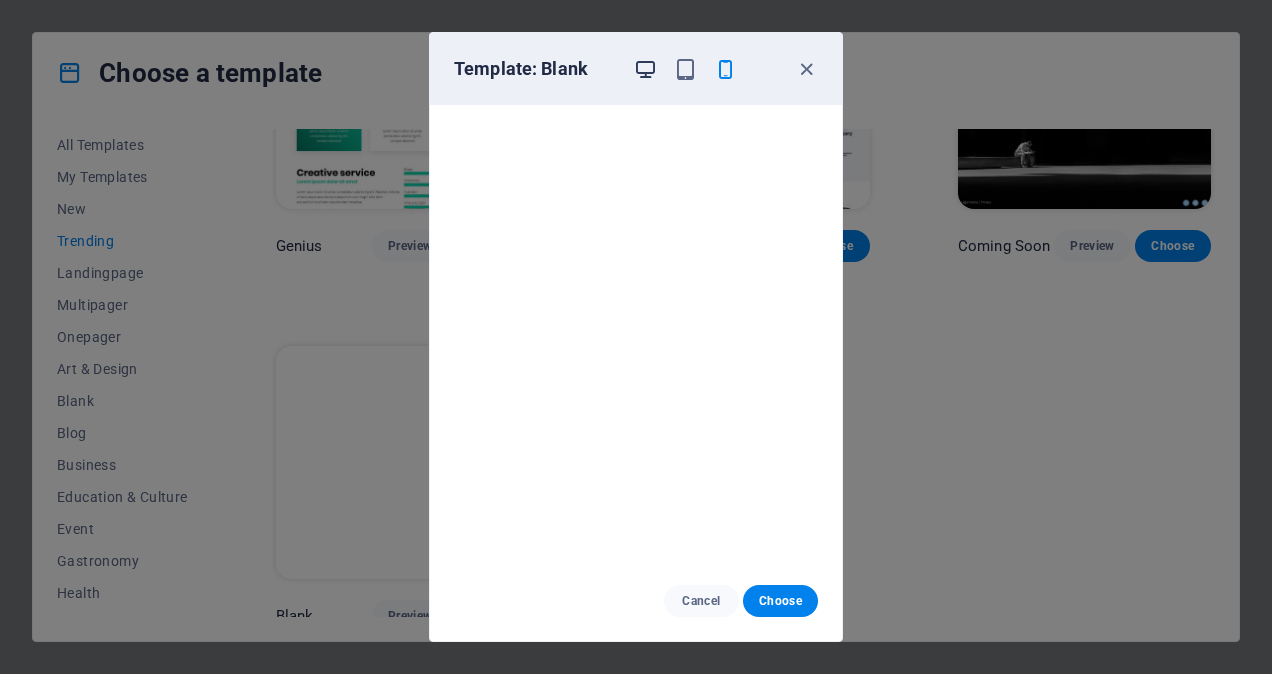 click at bounding box center (645, 69) 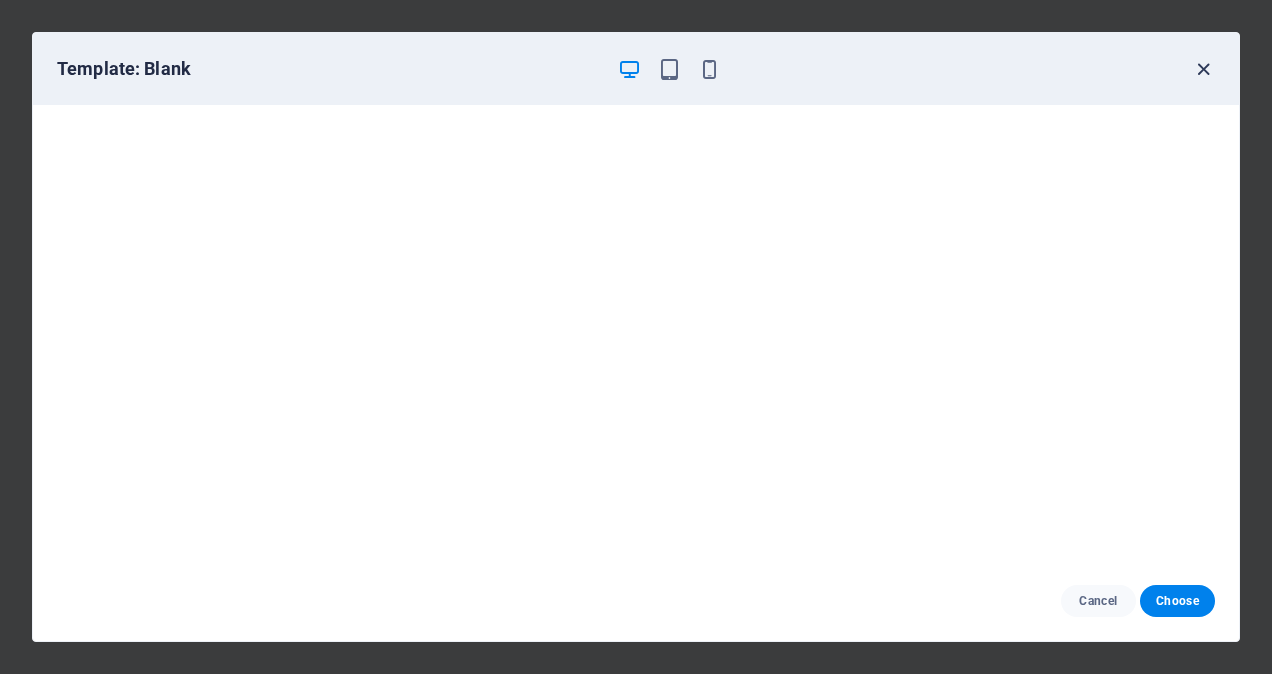 click at bounding box center [1203, 69] 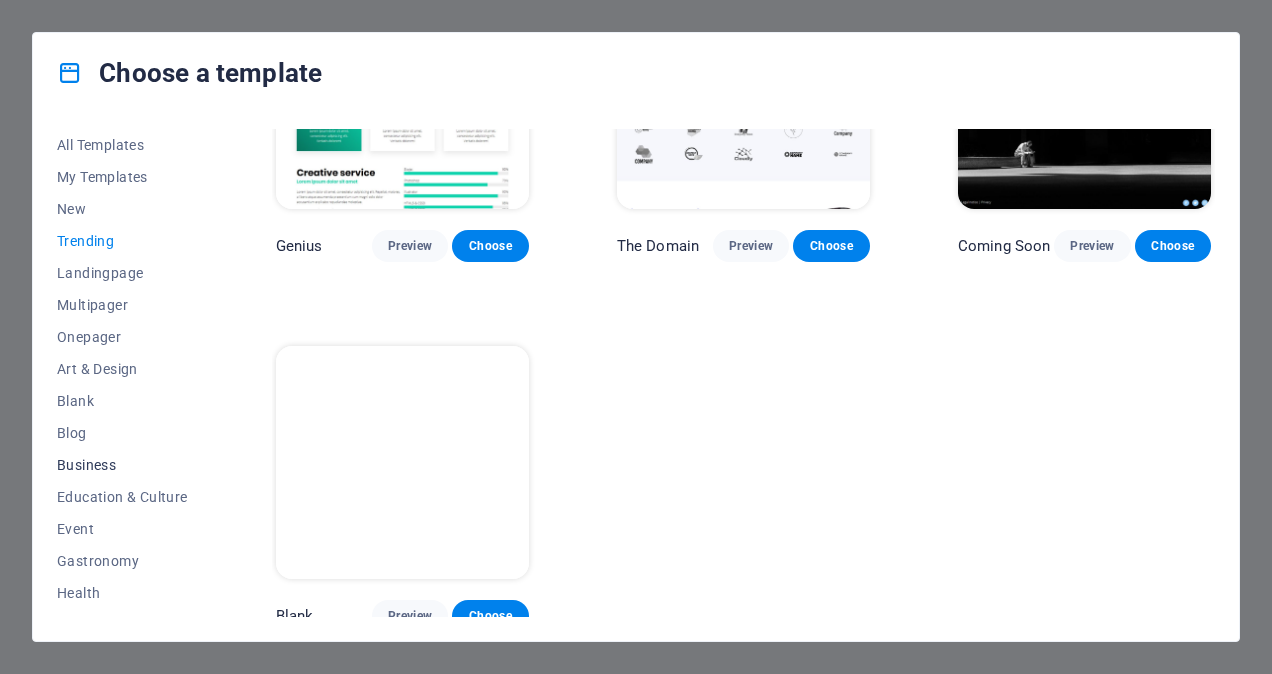 click on "Business" at bounding box center (122, 465) 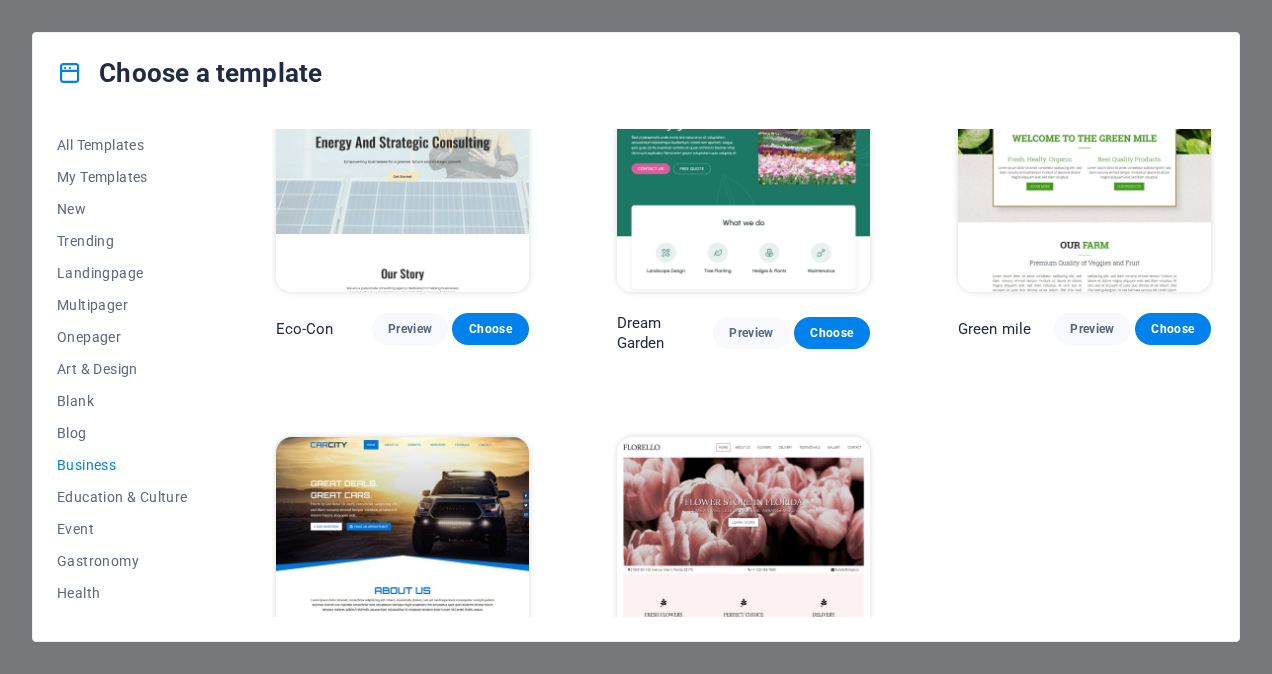 scroll, scrollTop: 0, scrollLeft: 0, axis: both 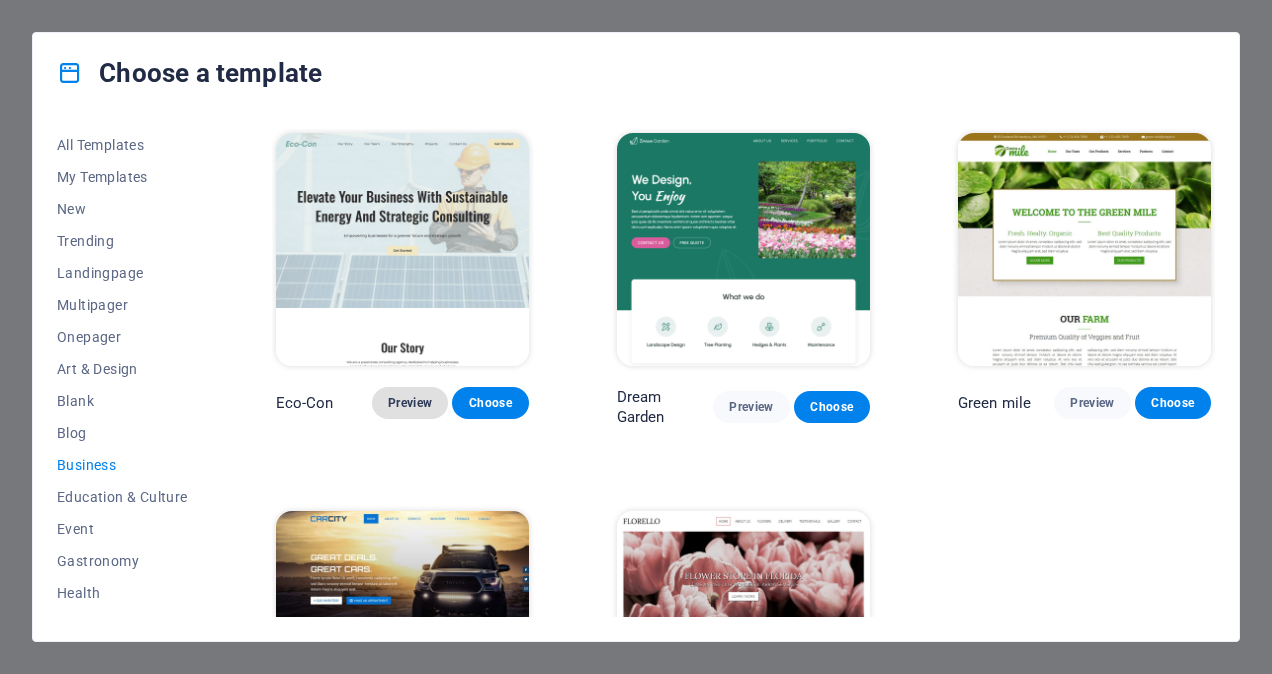 click on "Preview" at bounding box center [410, 403] 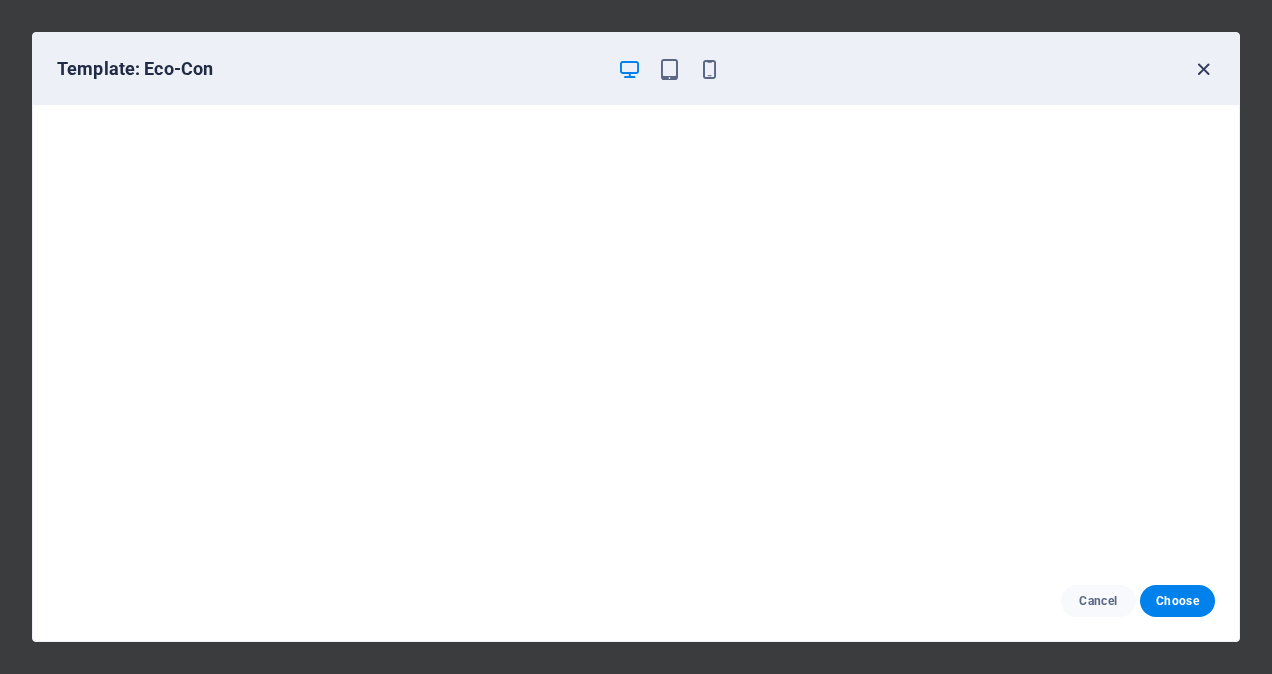 click at bounding box center [1203, 69] 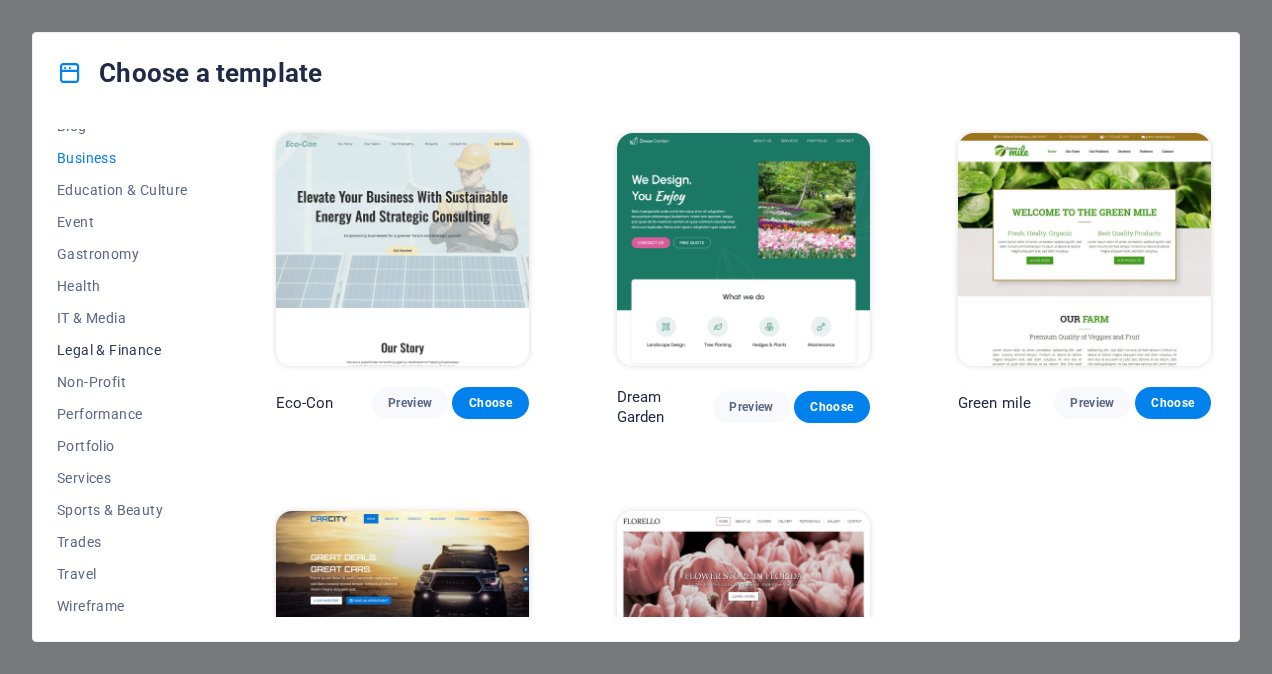 scroll, scrollTop: 311, scrollLeft: 0, axis: vertical 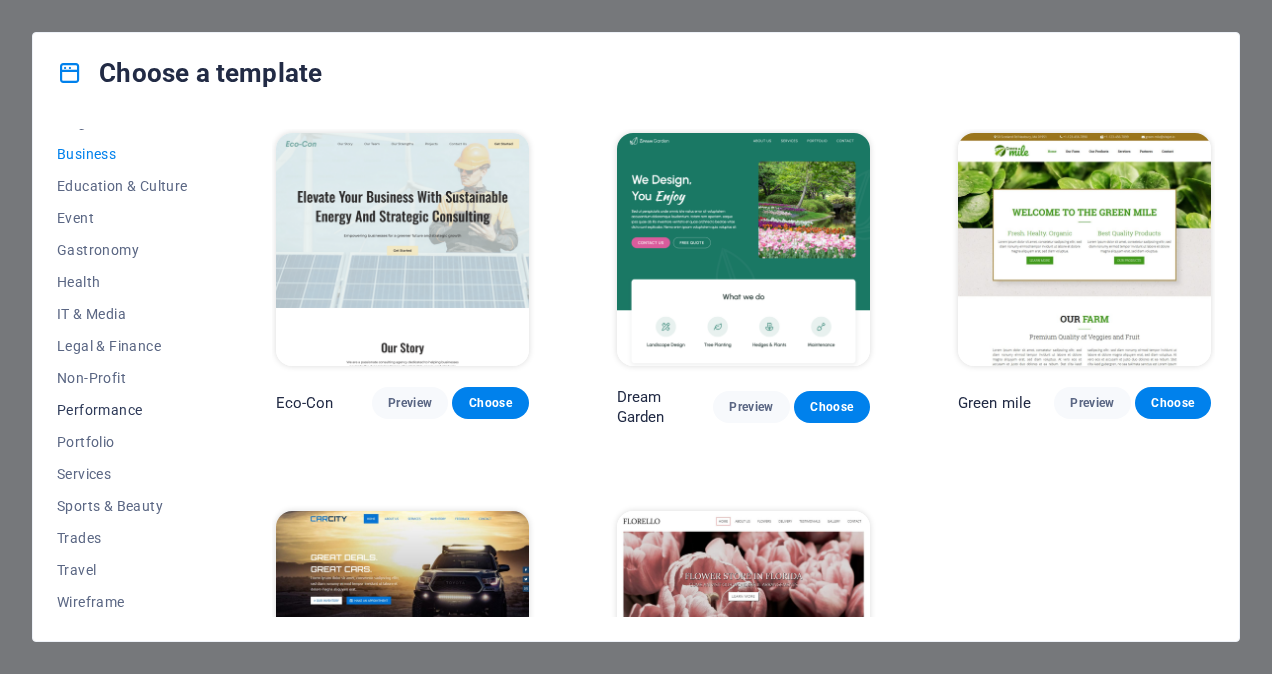 click on "Performance" at bounding box center [122, 410] 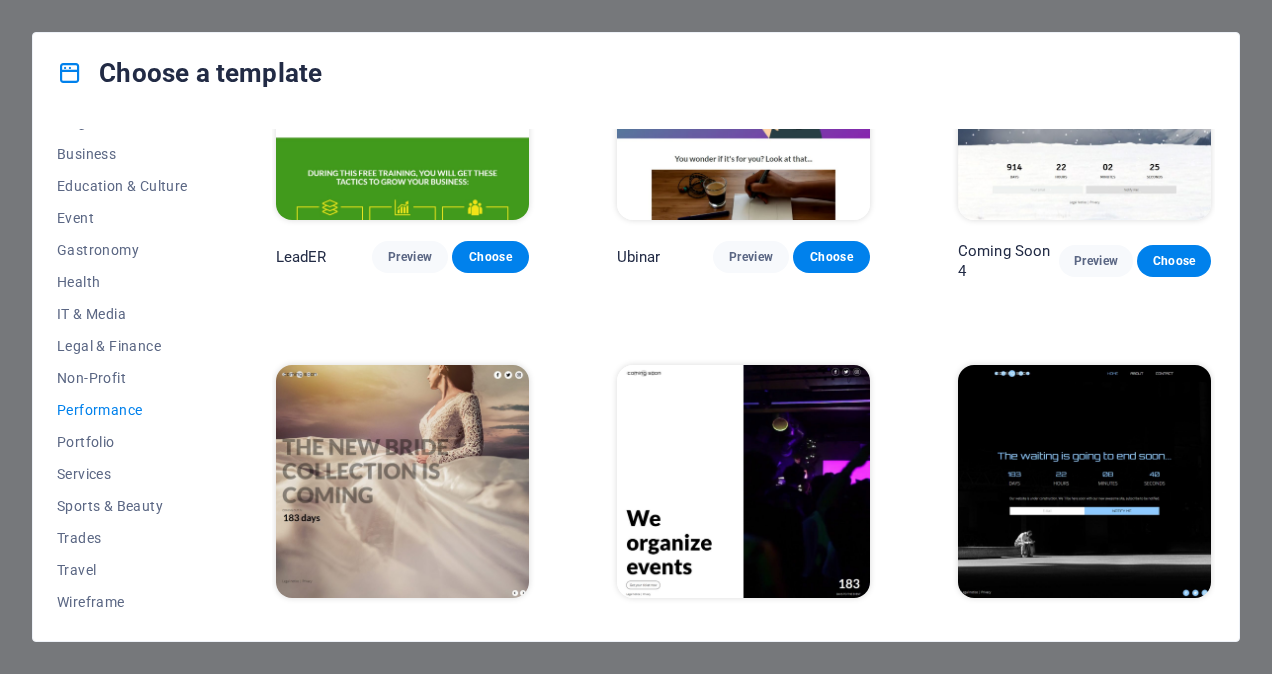 scroll, scrollTop: 1654, scrollLeft: 0, axis: vertical 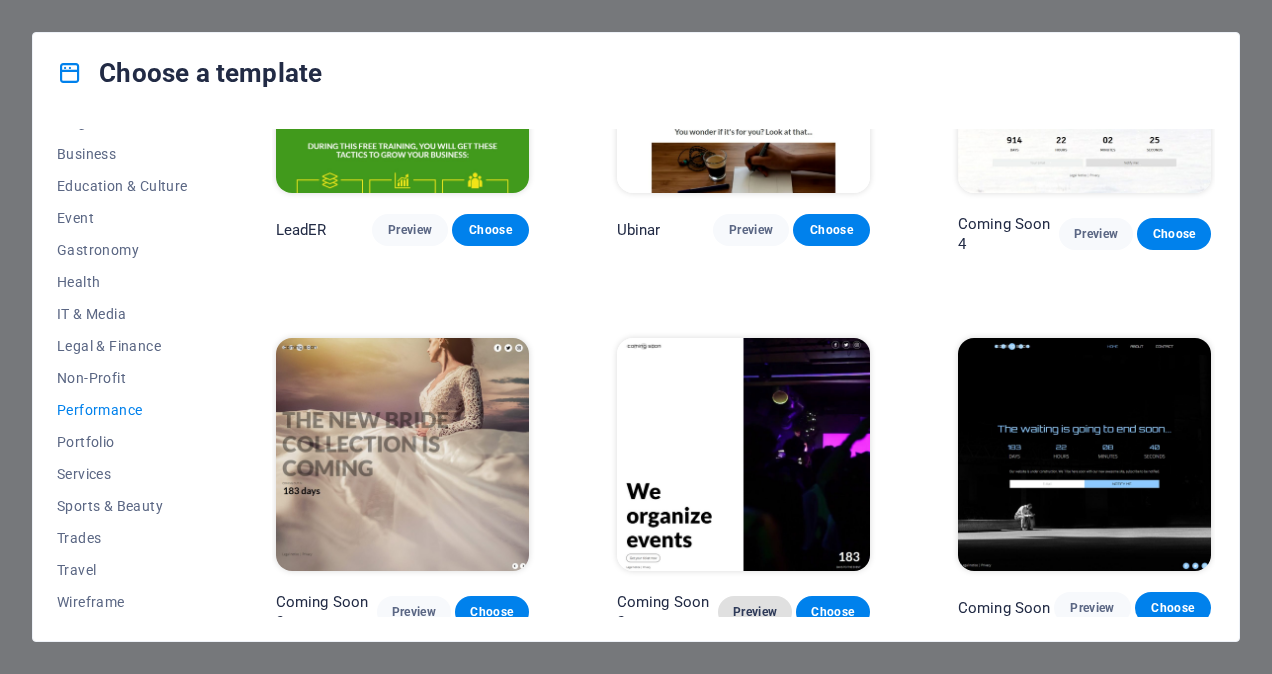 click on "Preview" at bounding box center (755, 612) 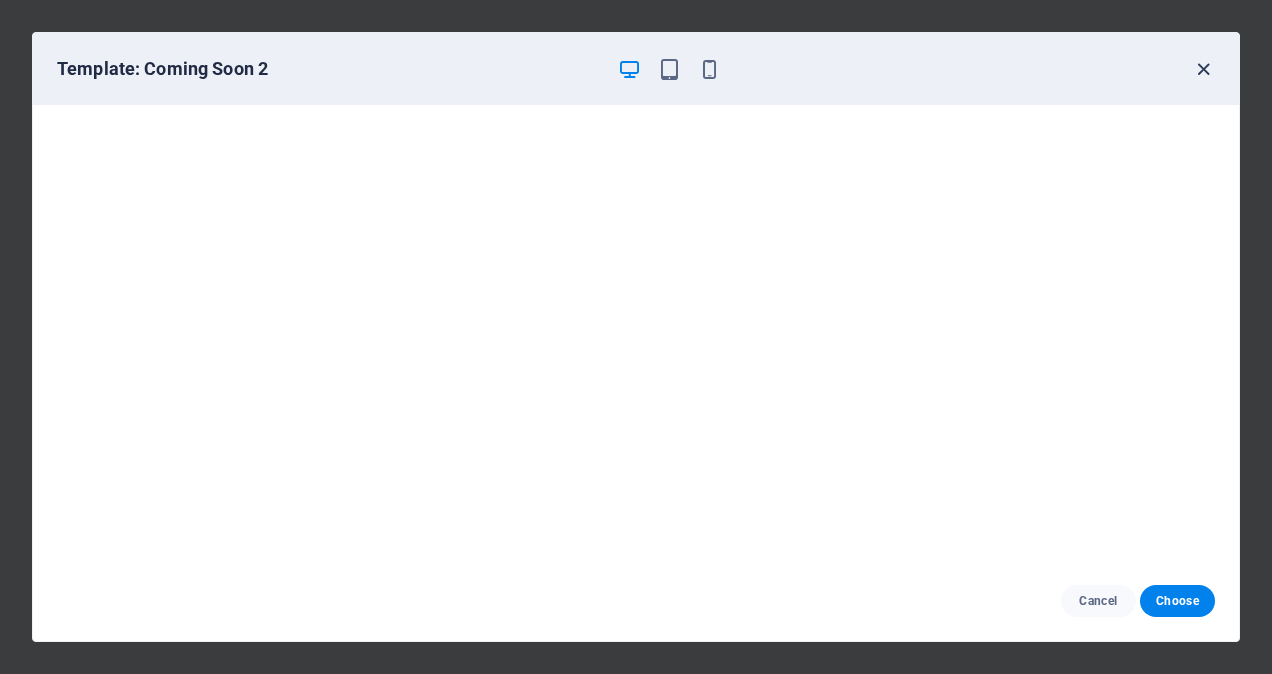 click at bounding box center [1203, 69] 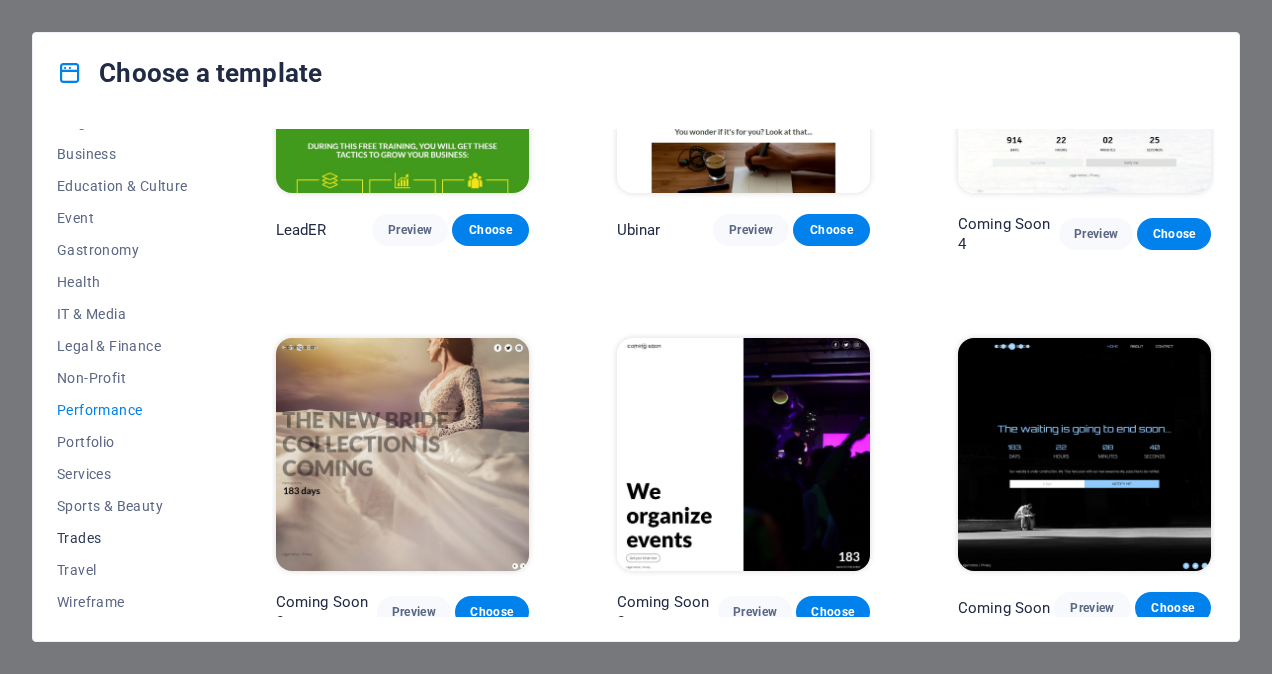click on "Trades" at bounding box center (122, 538) 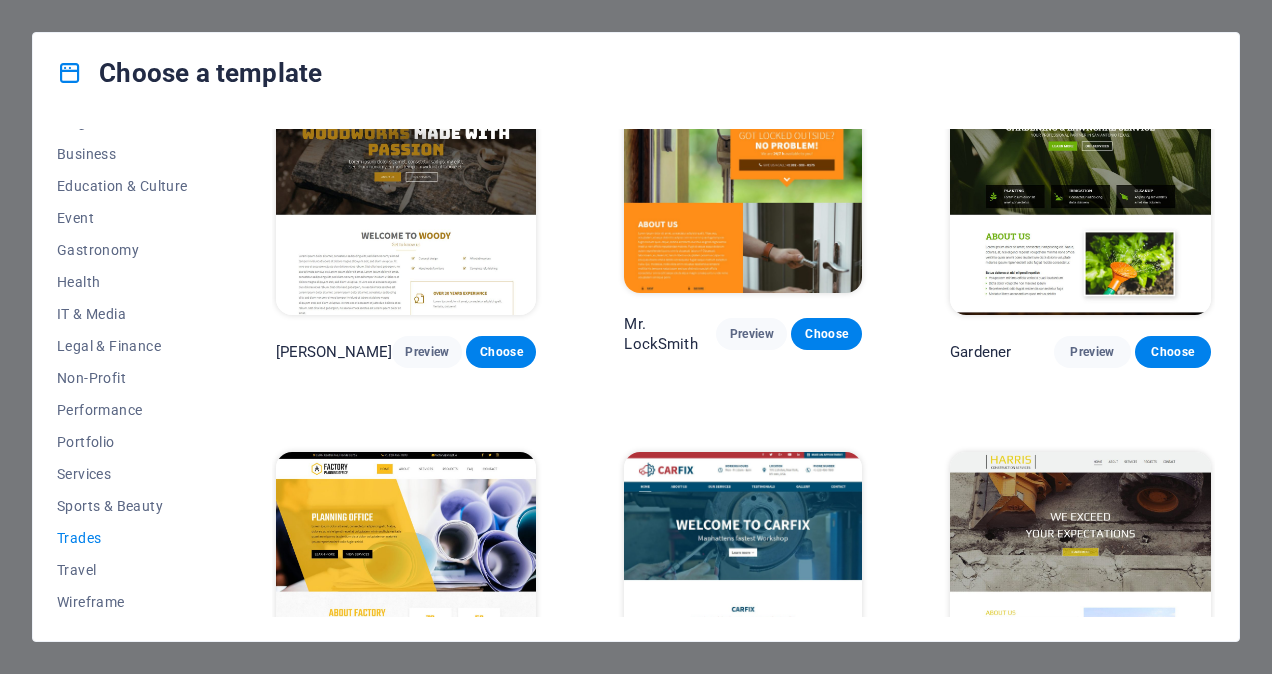 scroll, scrollTop: 542, scrollLeft: 0, axis: vertical 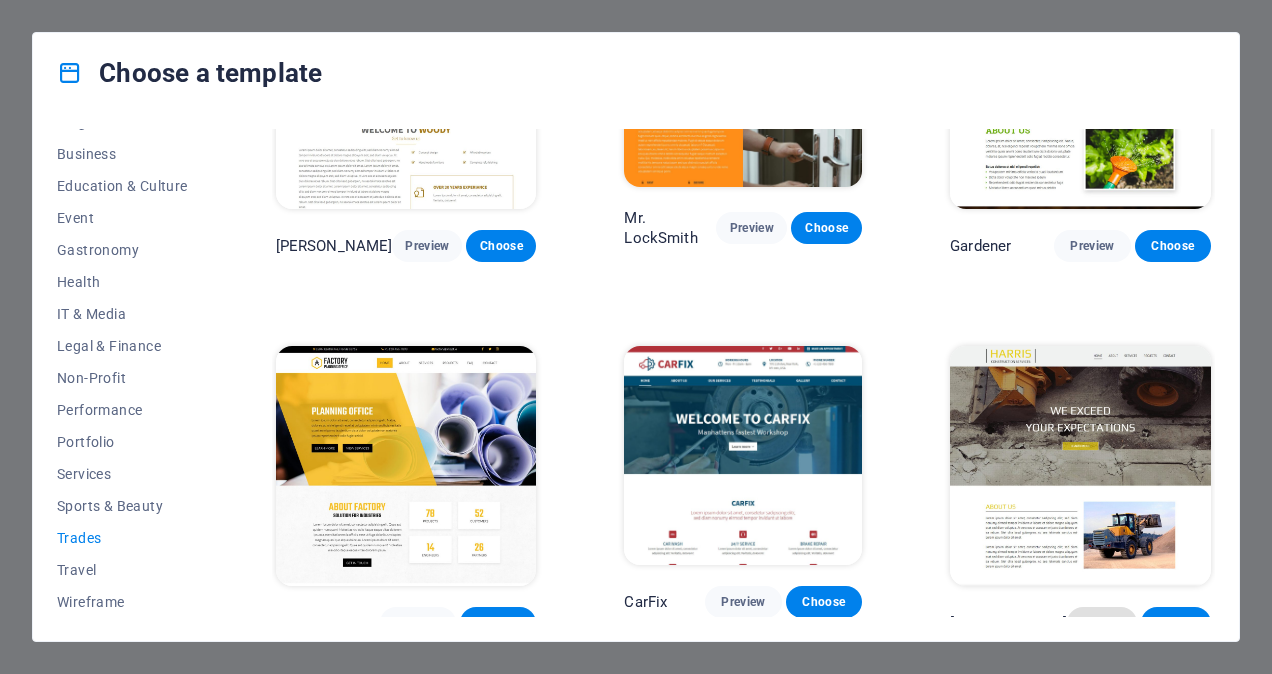 click on "Preview" at bounding box center [1102, 623] 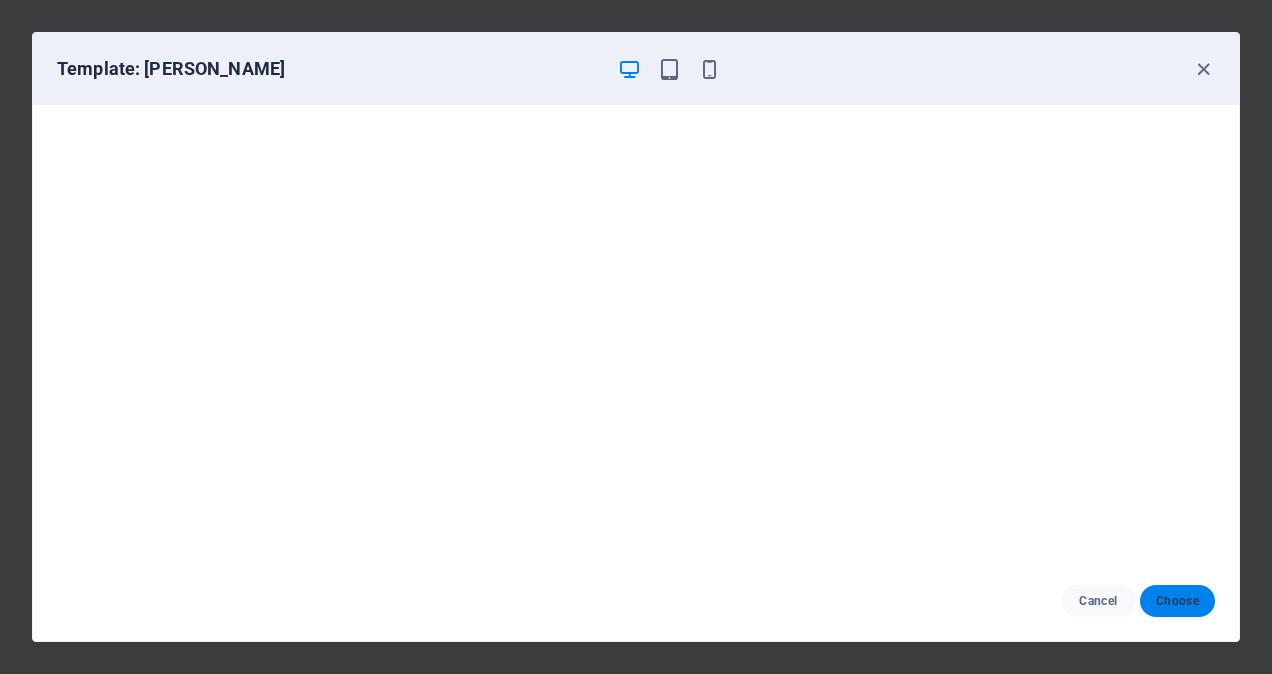 click on "Choose" at bounding box center (1177, 601) 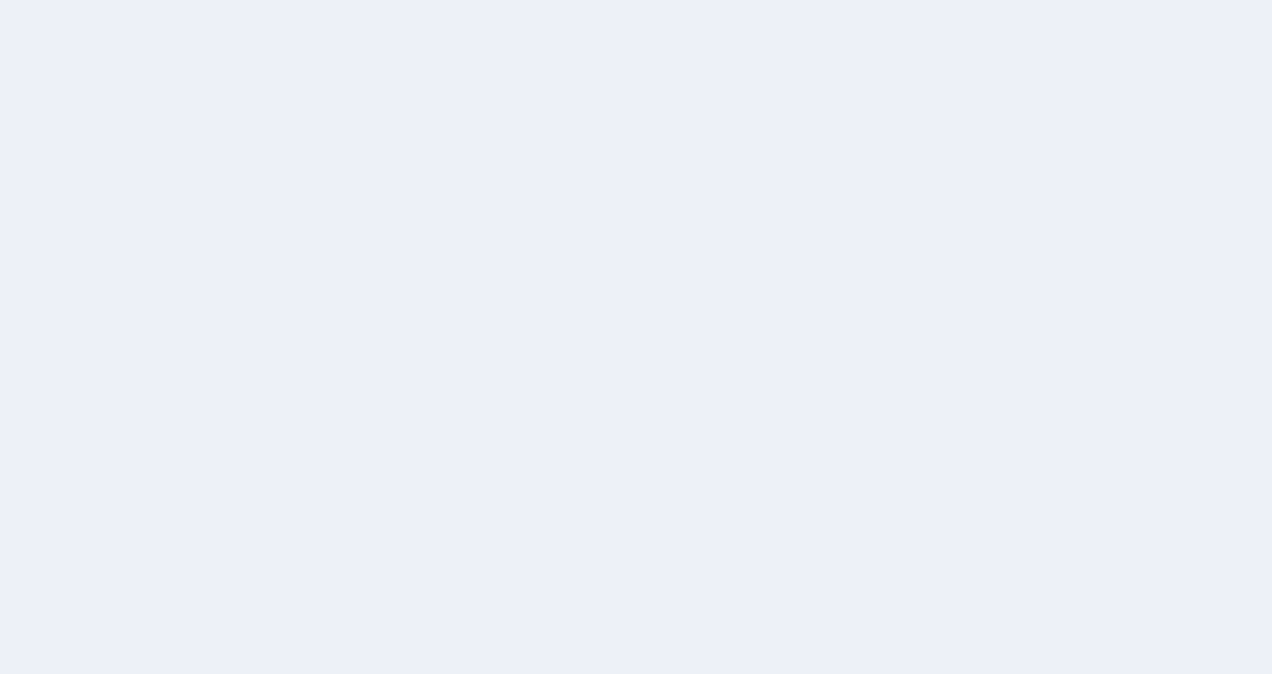 scroll, scrollTop: 0, scrollLeft: 0, axis: both 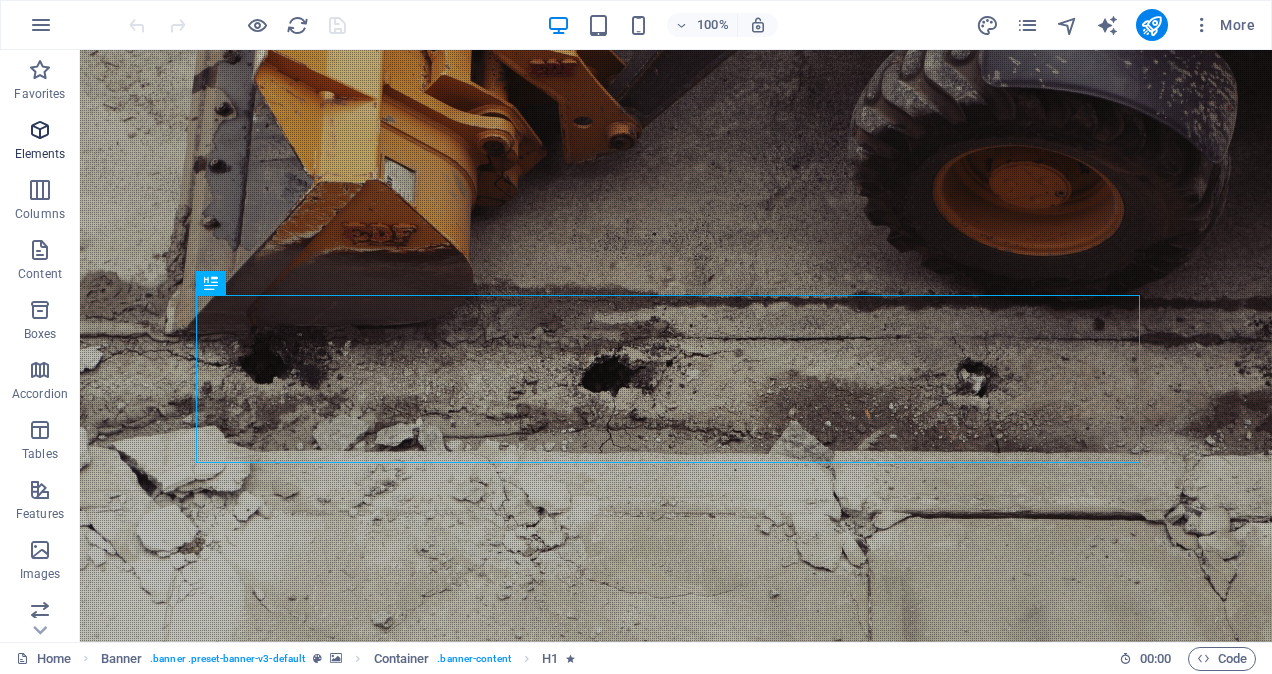 click on "Elements" at bounding box center [40, 154] 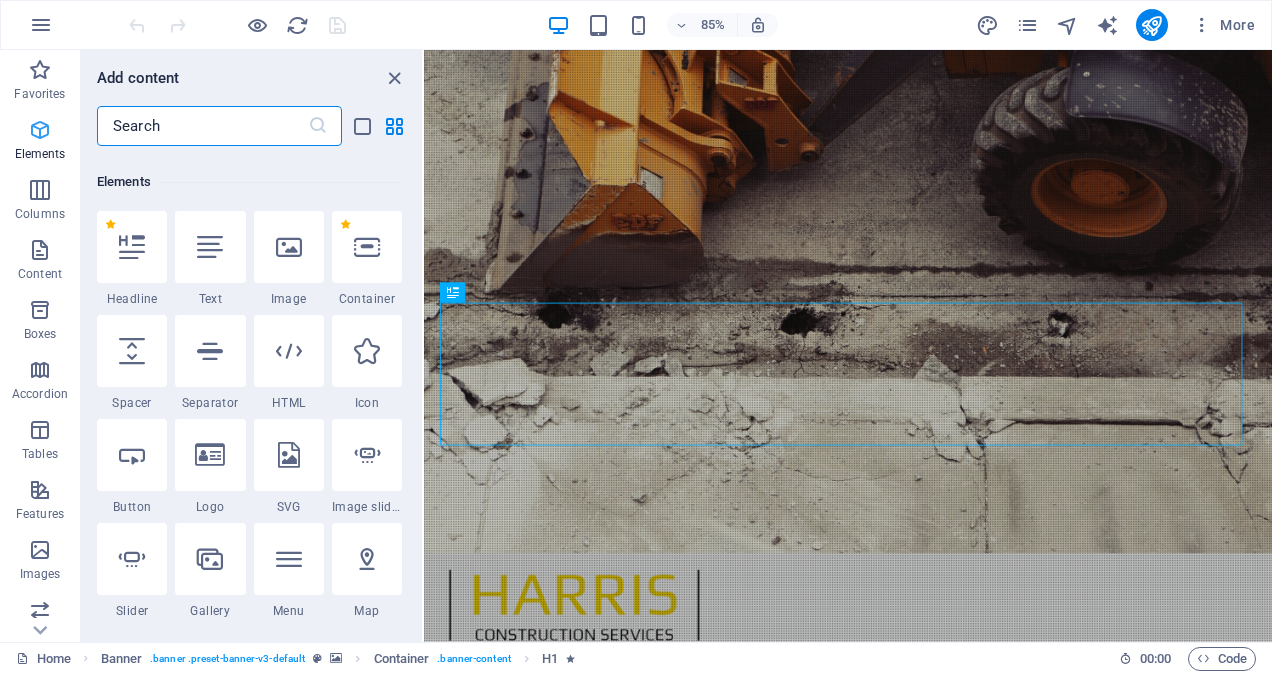 scroll, scrollTop: 213, scrollLeft: 0, axis: vertical 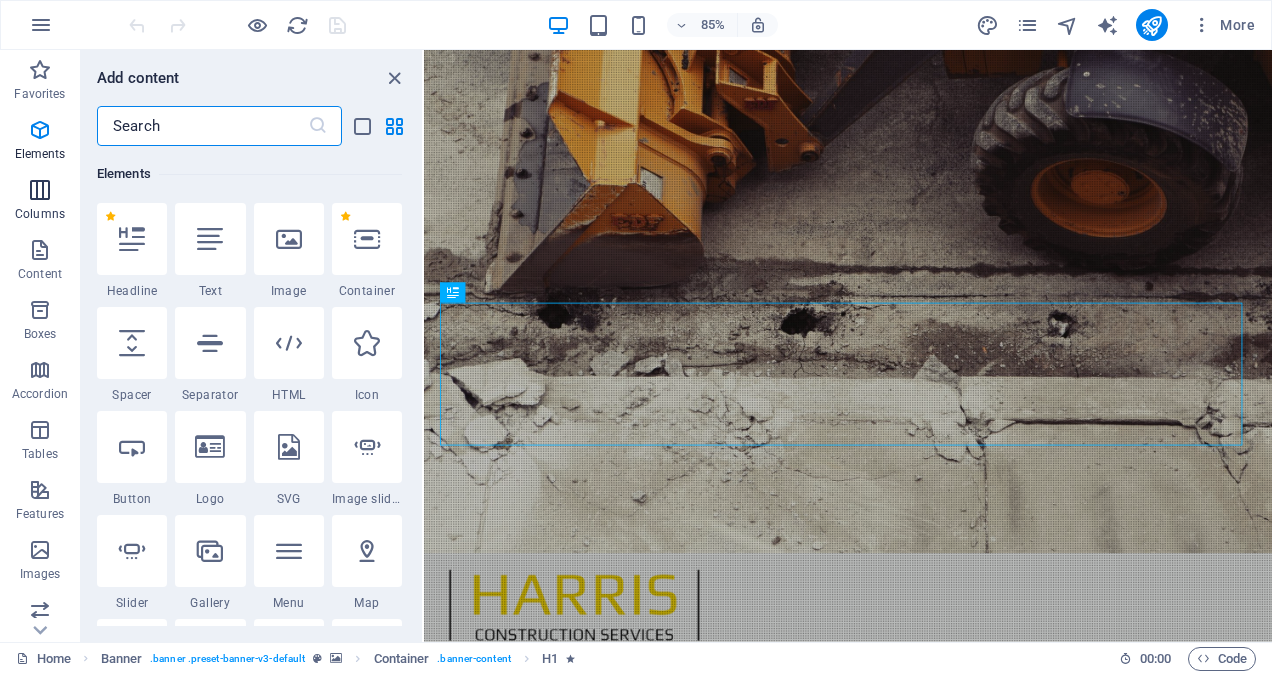 click on "Columns" at bounding box center (40, 214) 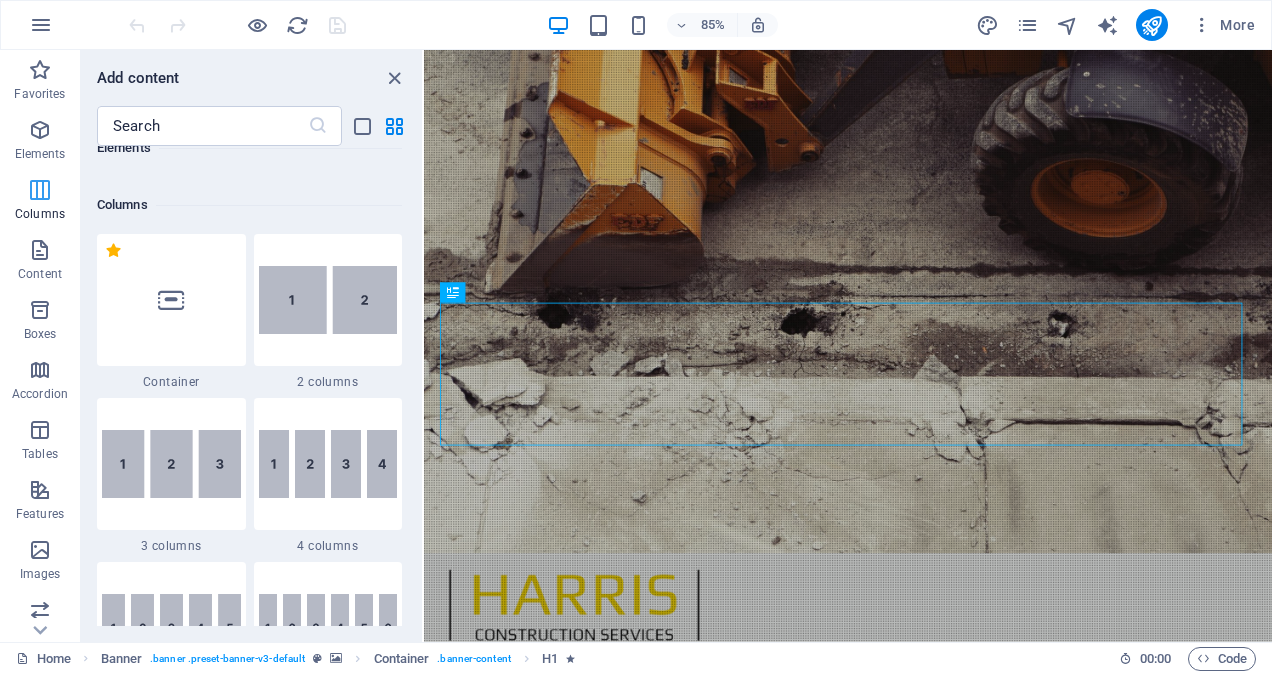 scroll, scrollTop: 990, scrollLeft: 0, axis: vertical 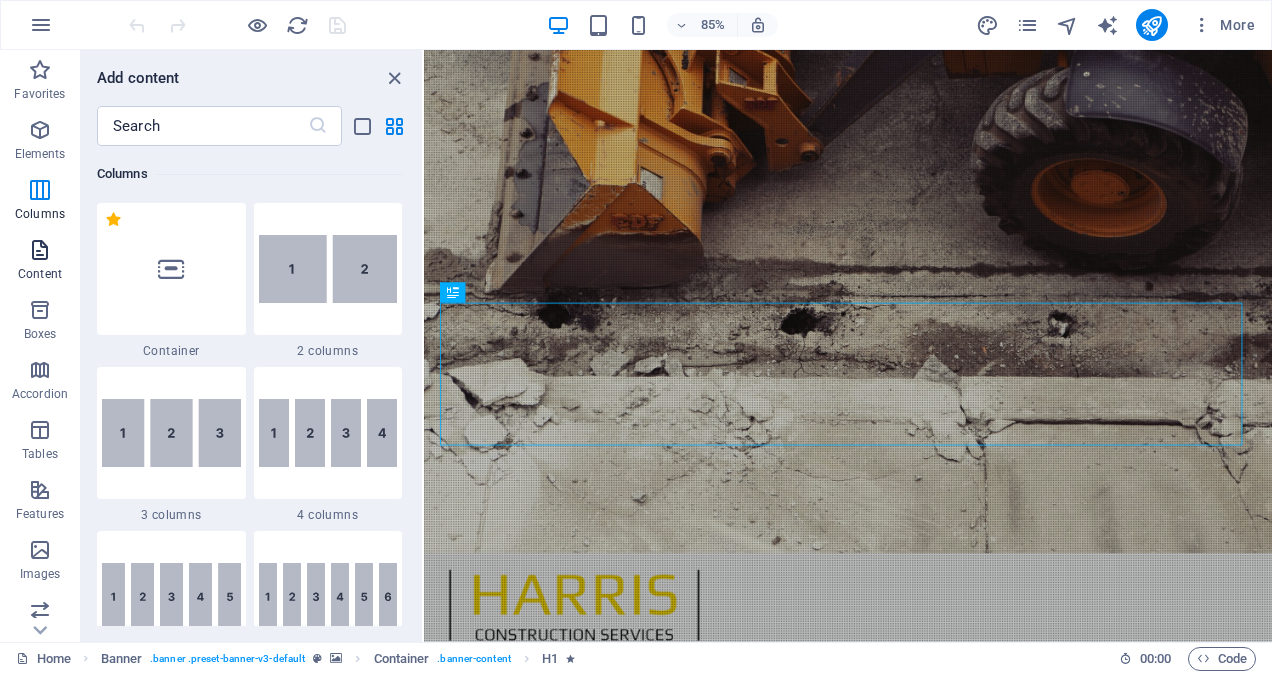click on "Content" at bounding box center (40, 262) 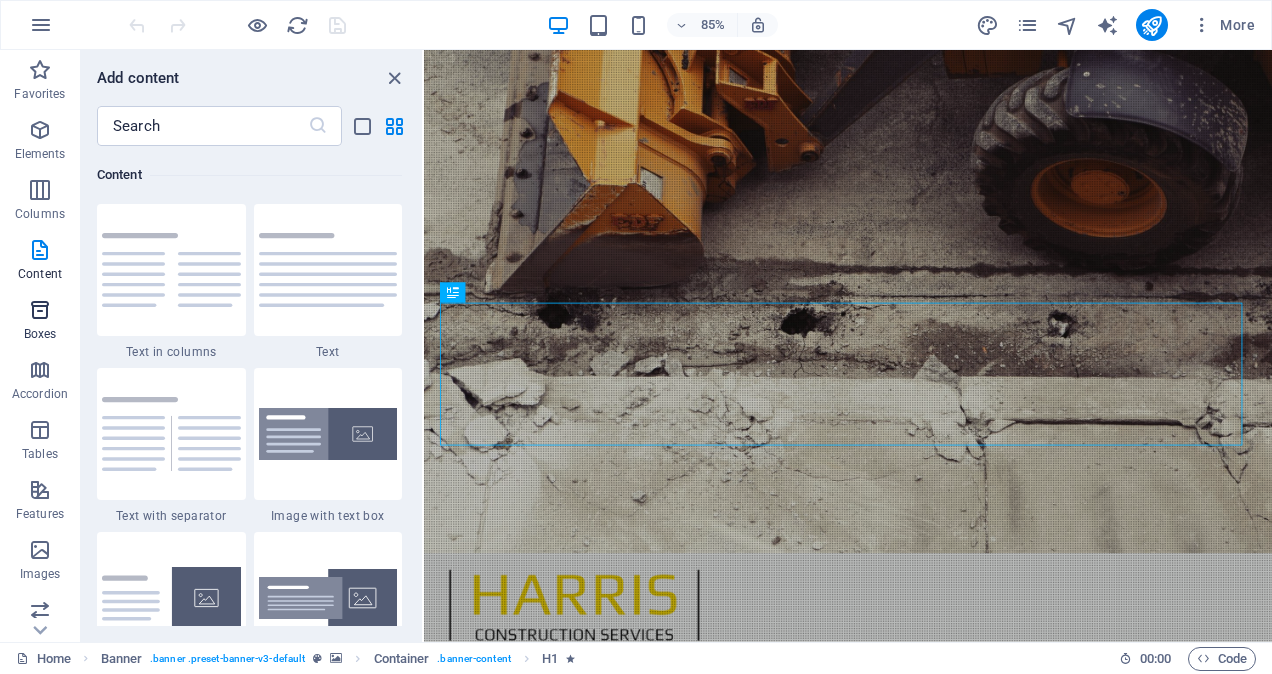 click on "Boxes" at bounding box center (40, 322) 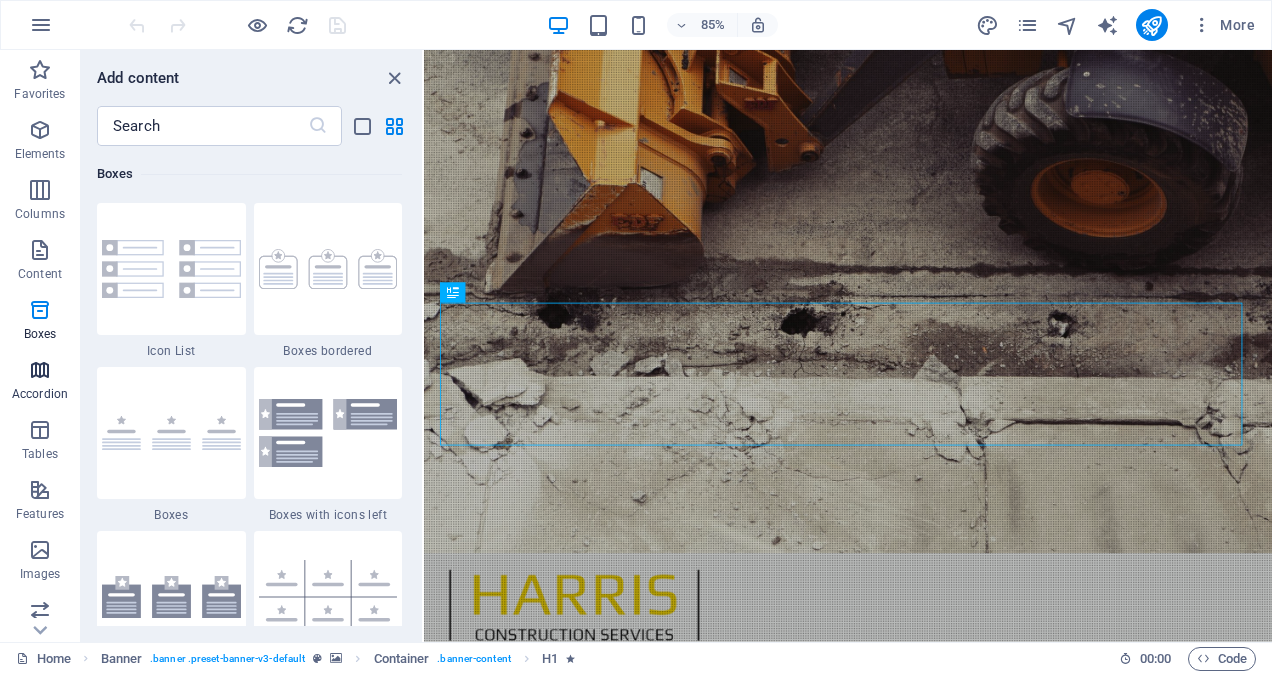 click at bounding box center (40, 370) 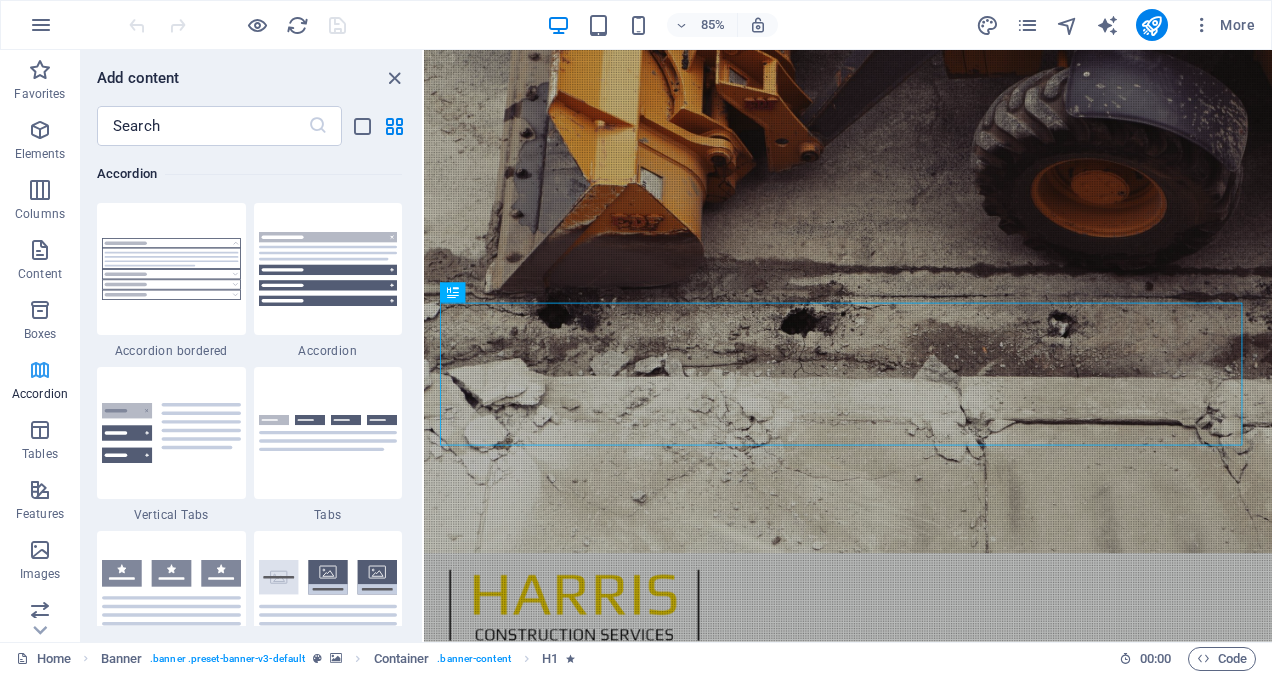 scroll, scrollTop: 6221, scrollLeft: 0, axis: vertical 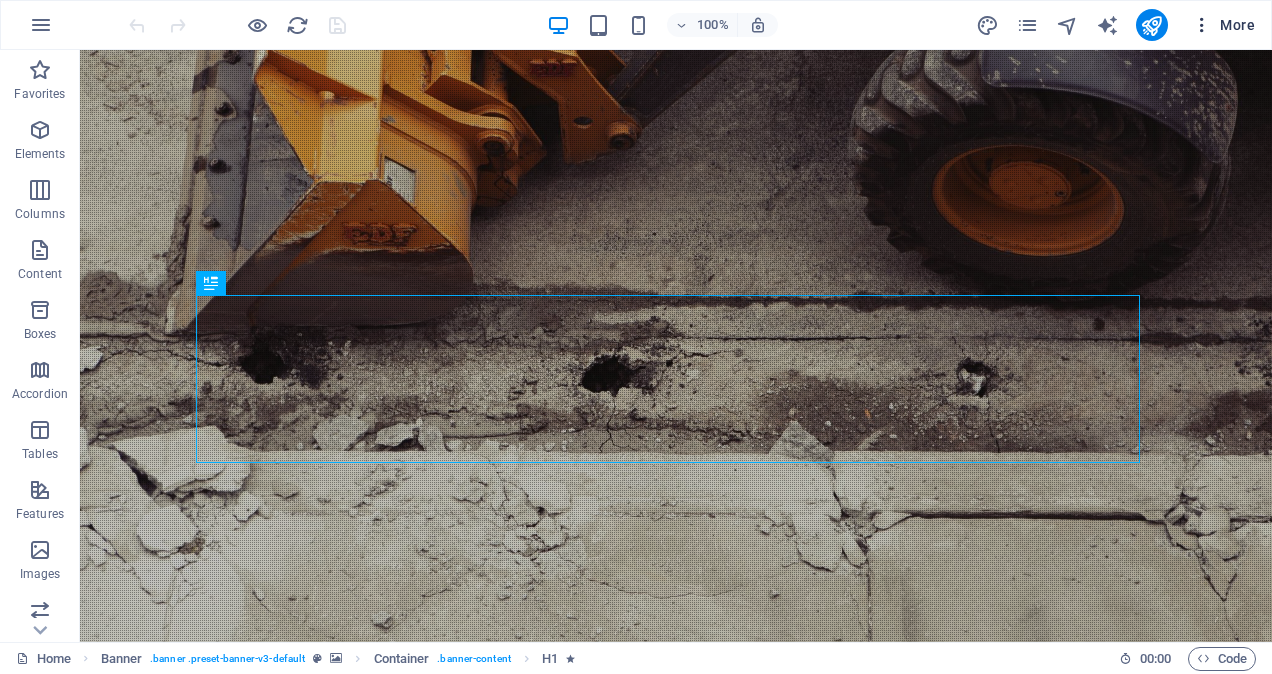click on "More" at bounding box center [1223, 25] 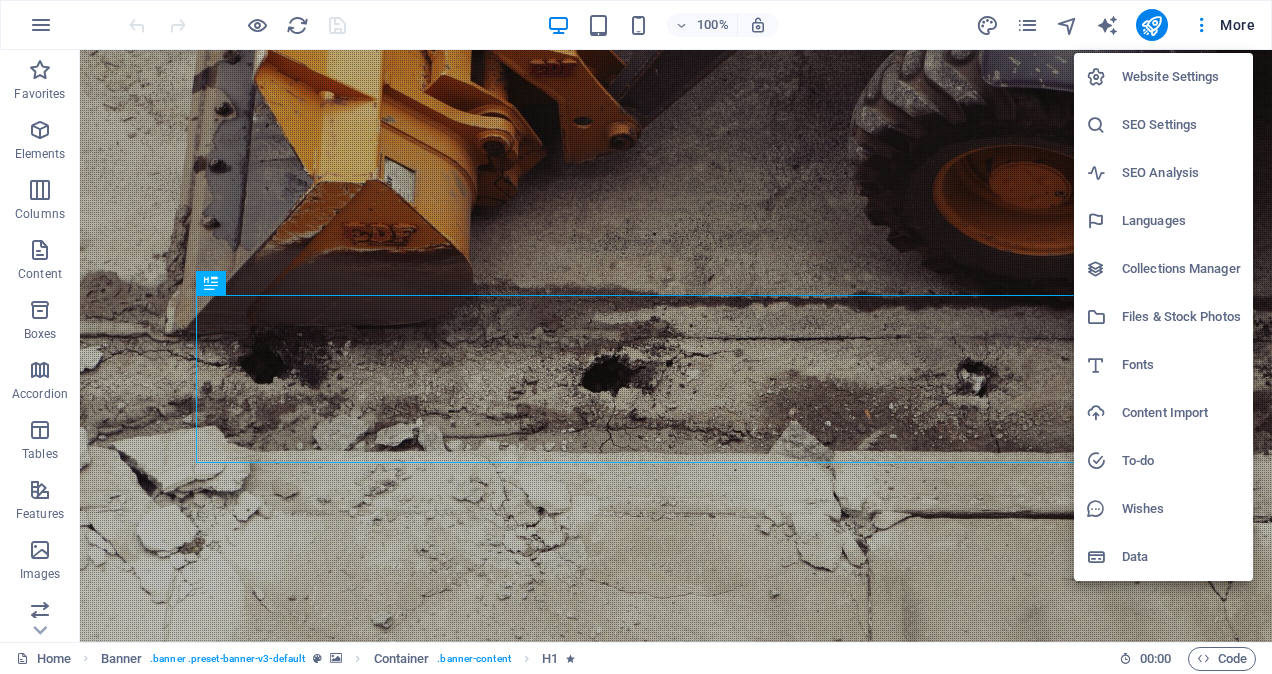 click at bounding box center (636, 337) 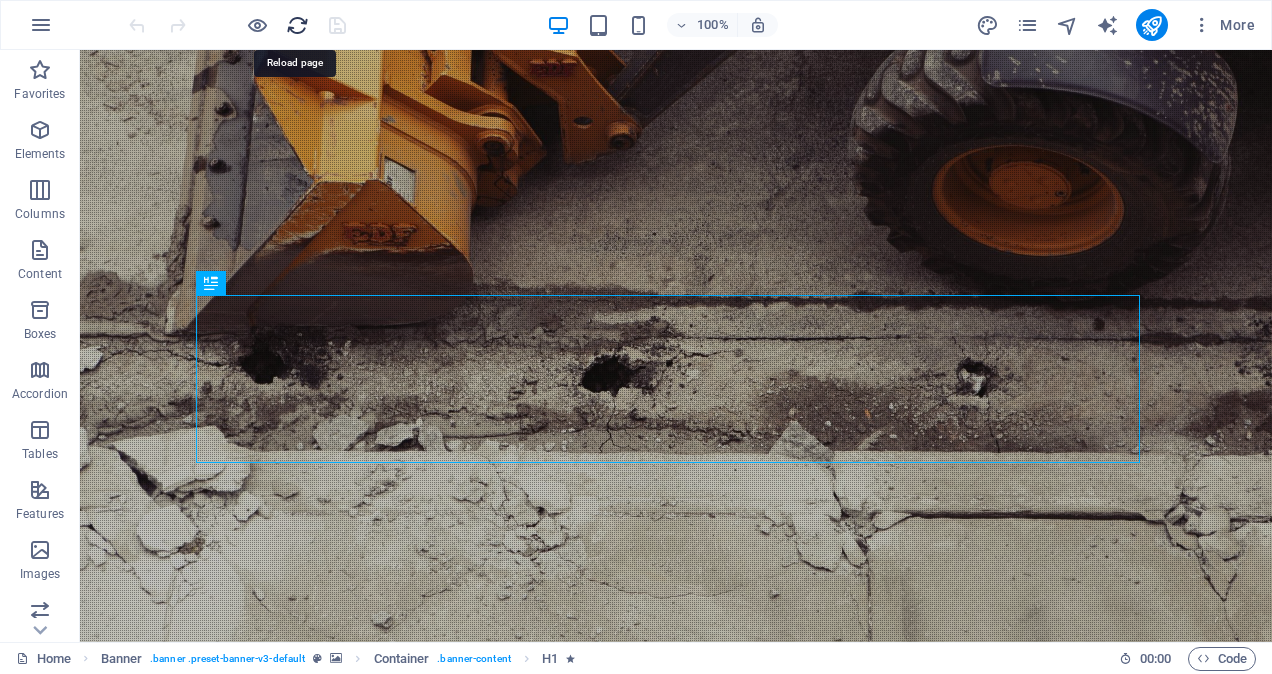 click at bounding box center (297, 25) 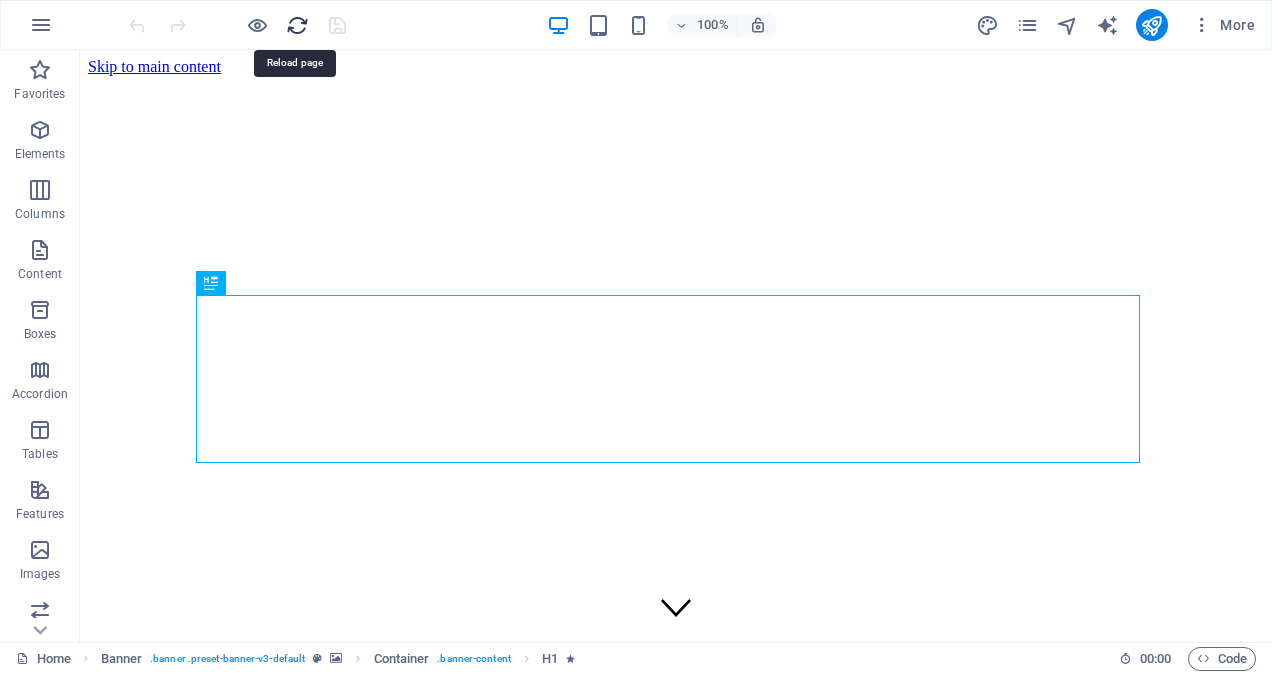 scroll, scrollTop: 0, scrollLeft: 0, axis: both 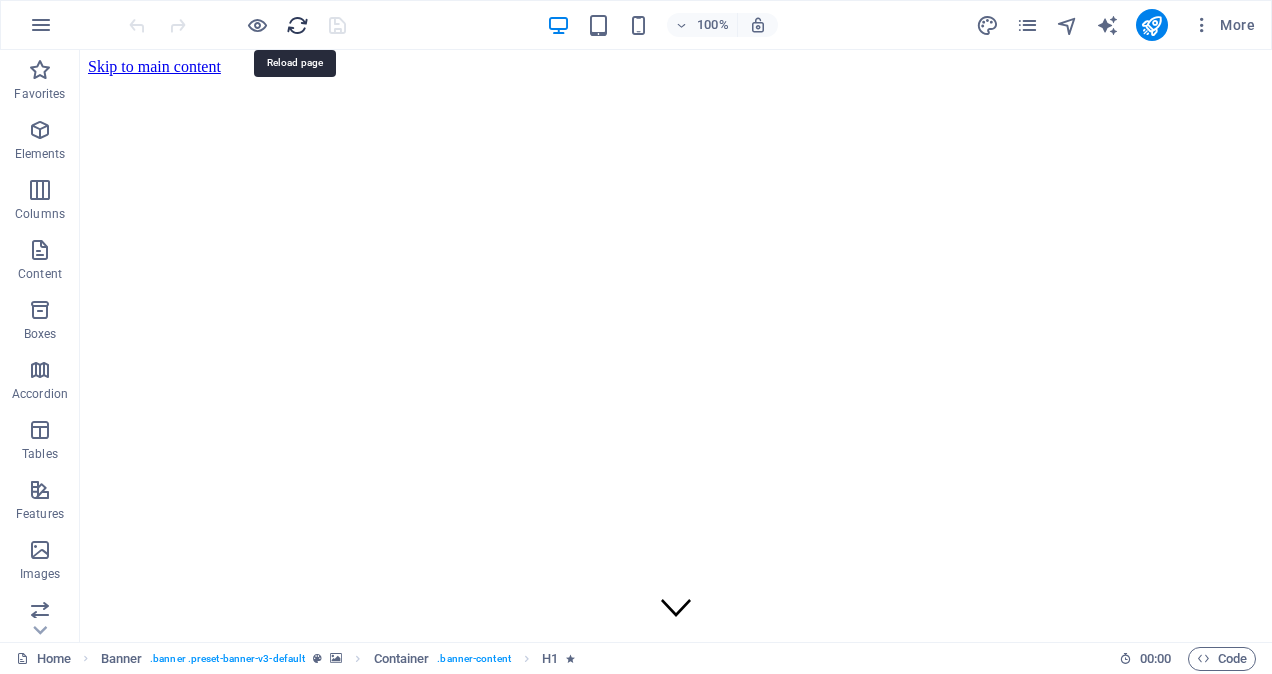 click at bounding box center [297, 25] 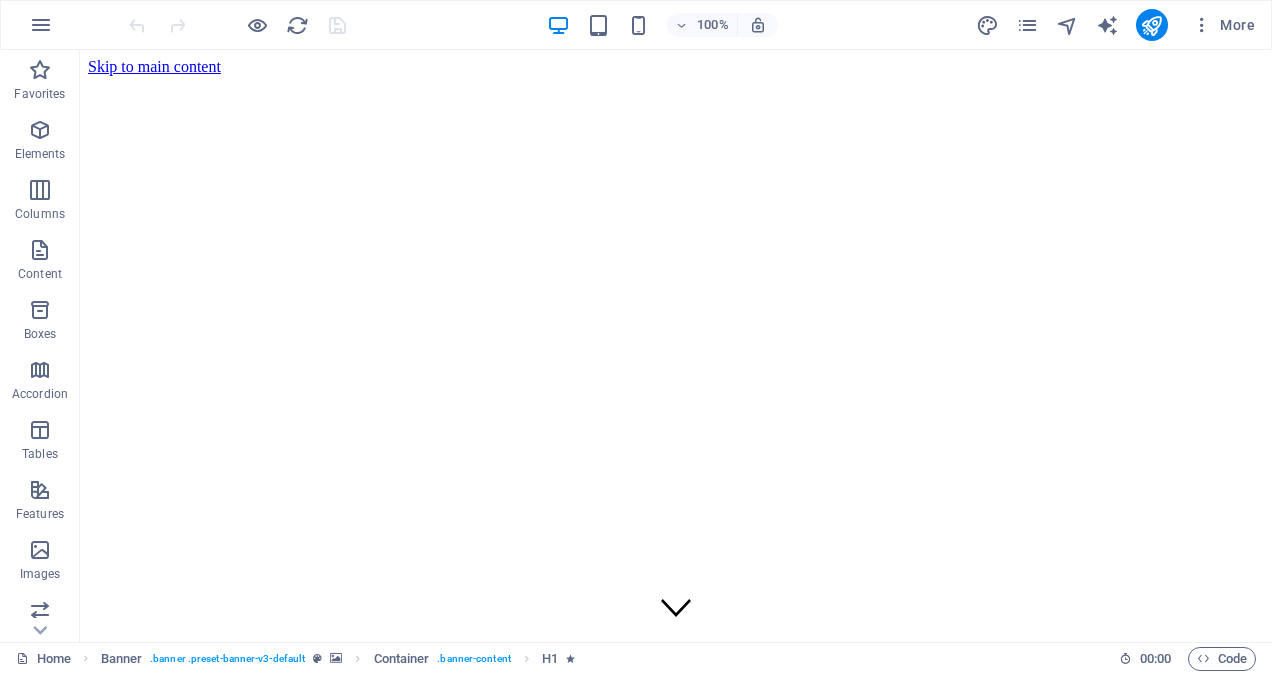scroll, scrollTop: 0, scrollLeft: 0, axis: both 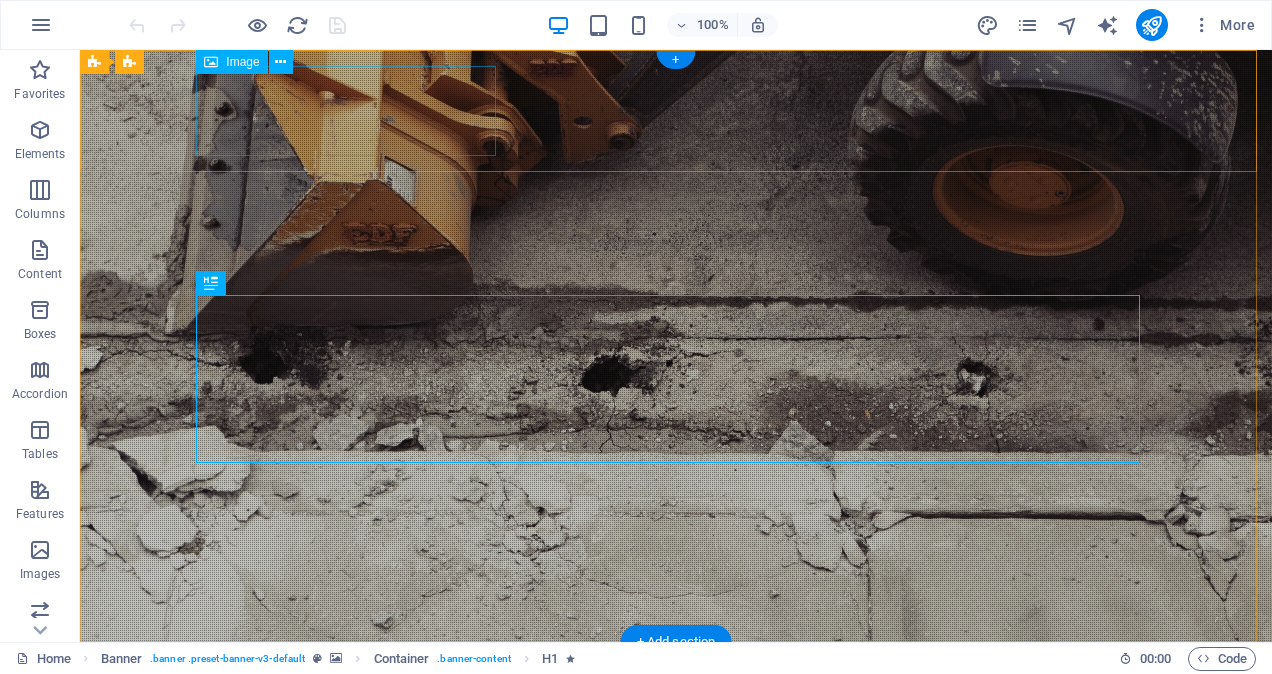 click at bounding box center (676, 703) 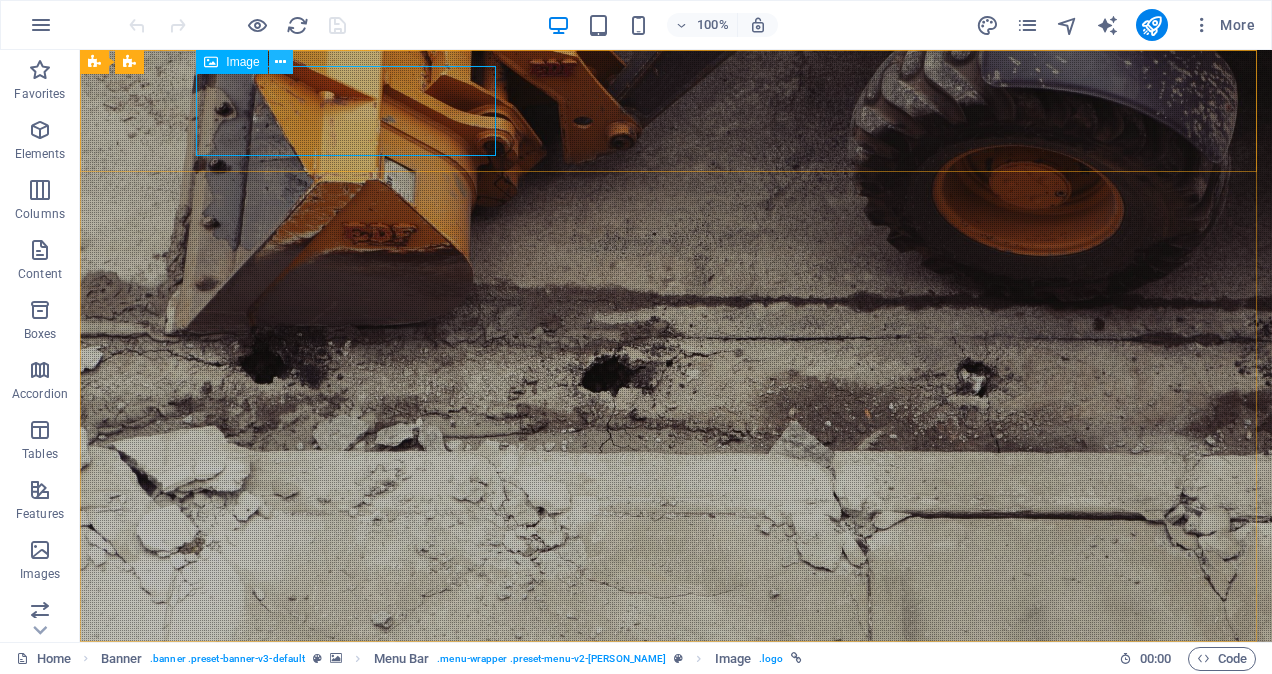 click at bounding box center [280, 62] 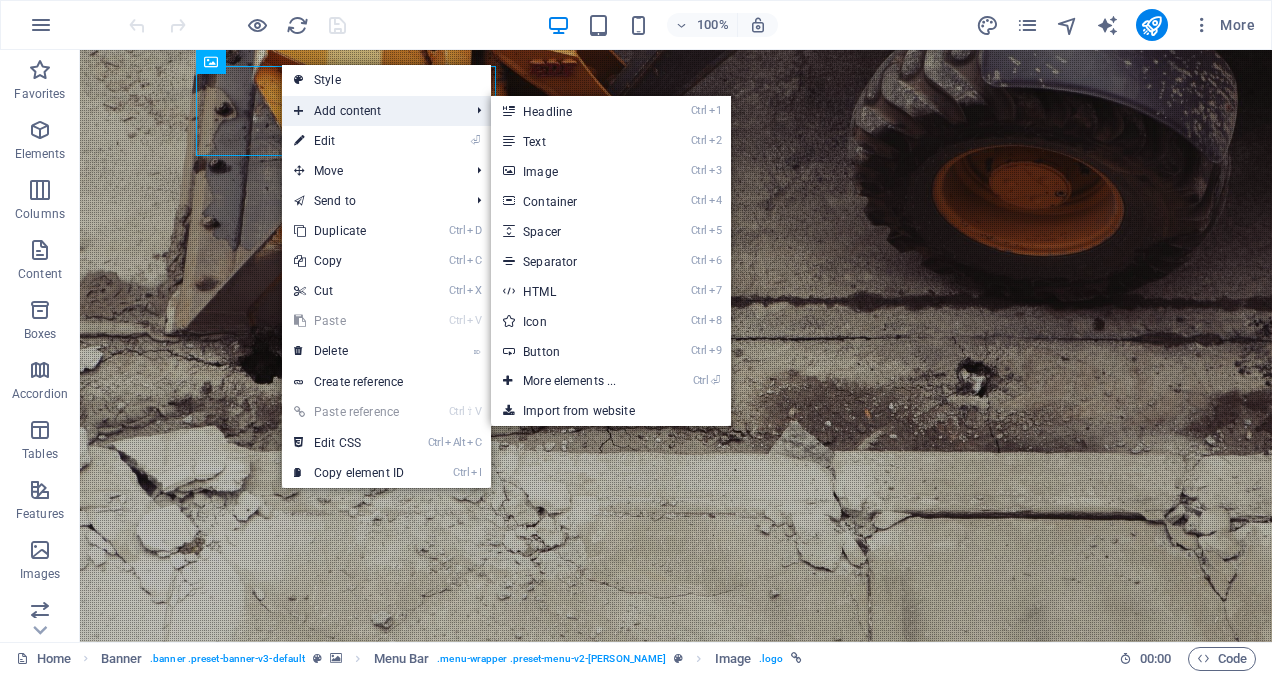 click on "Add content" at bounding box center [371, 111] 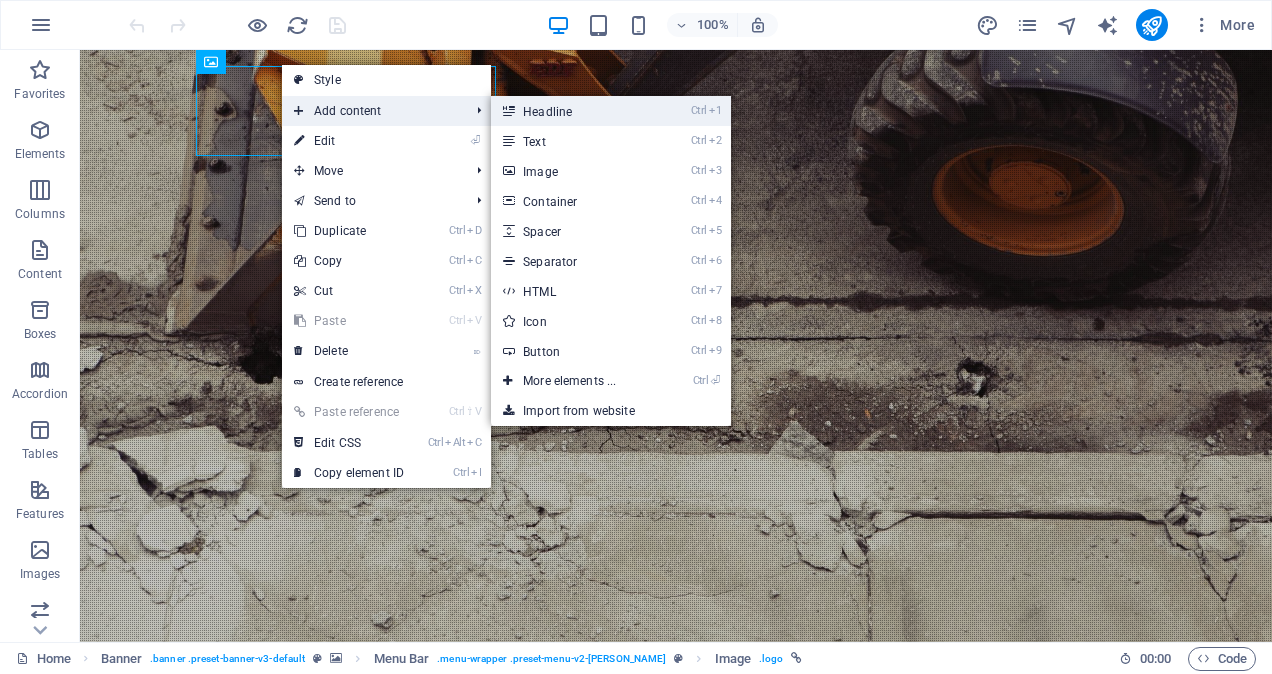 drag, startPoint x: 572, startPoint y: 119, endPoint x: 90, endPoint y: 69, distance: 484.58643 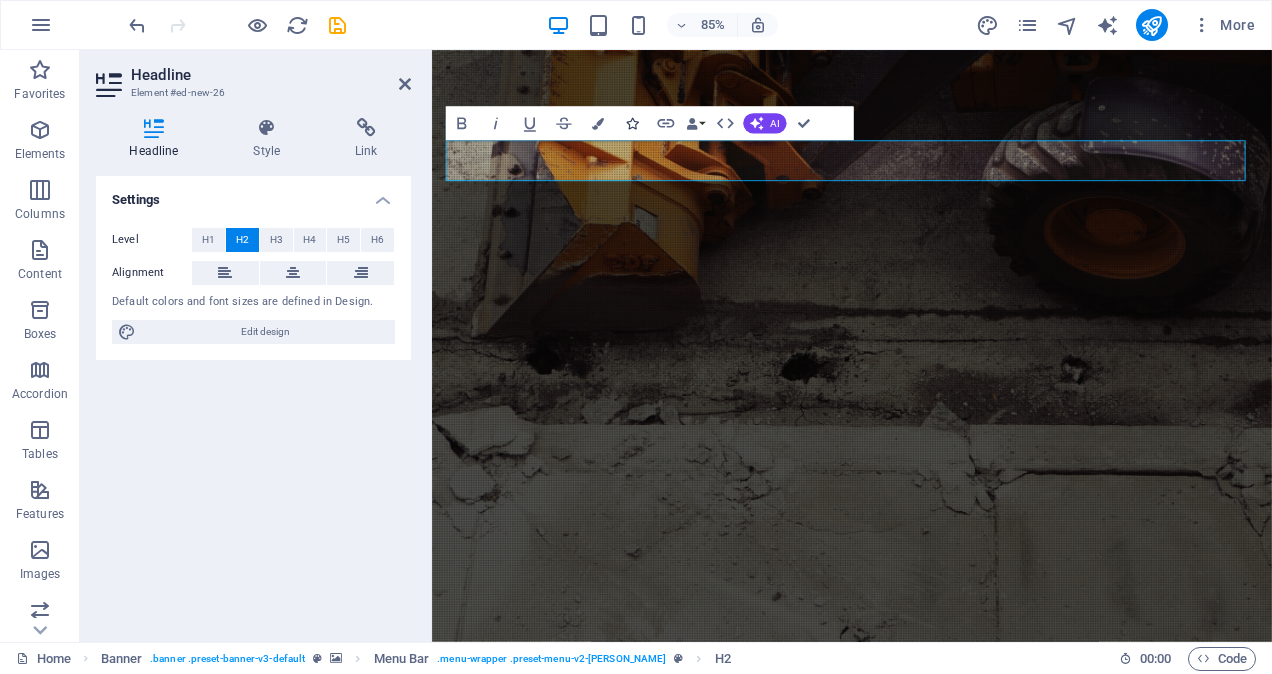 click on "Icons" at bounding box center (632, 123) 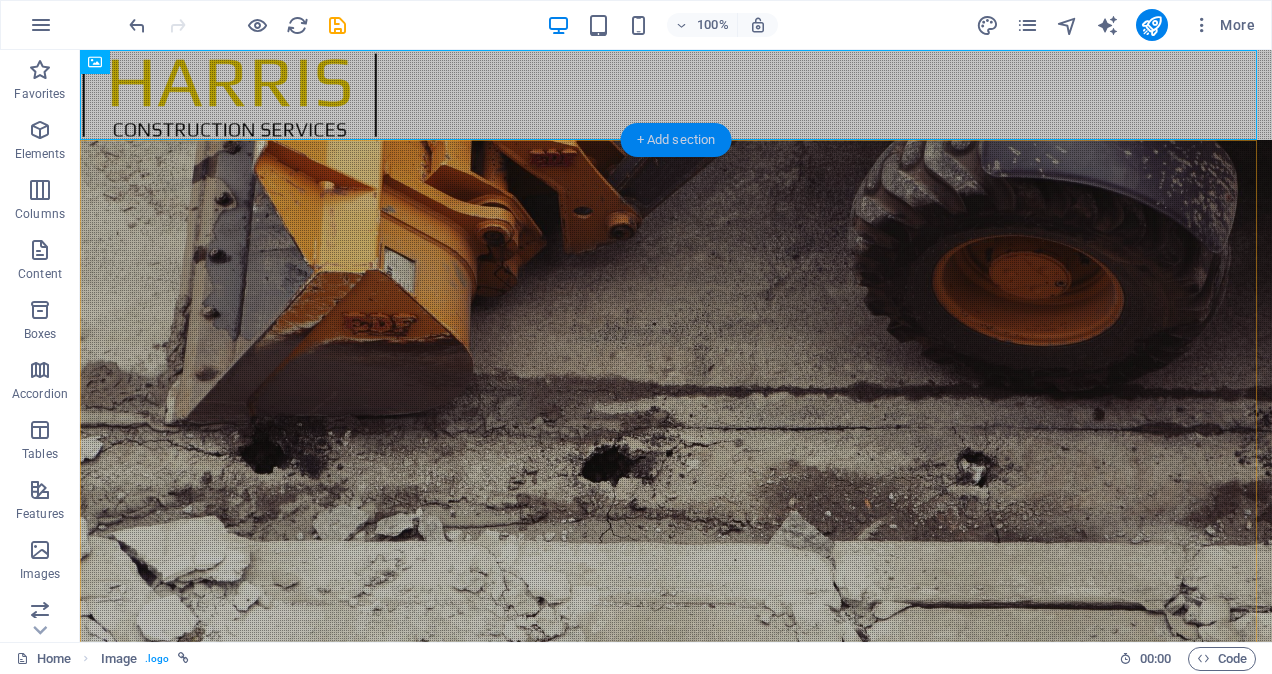 click on "+ Add section" at bounding box center [676, 140] 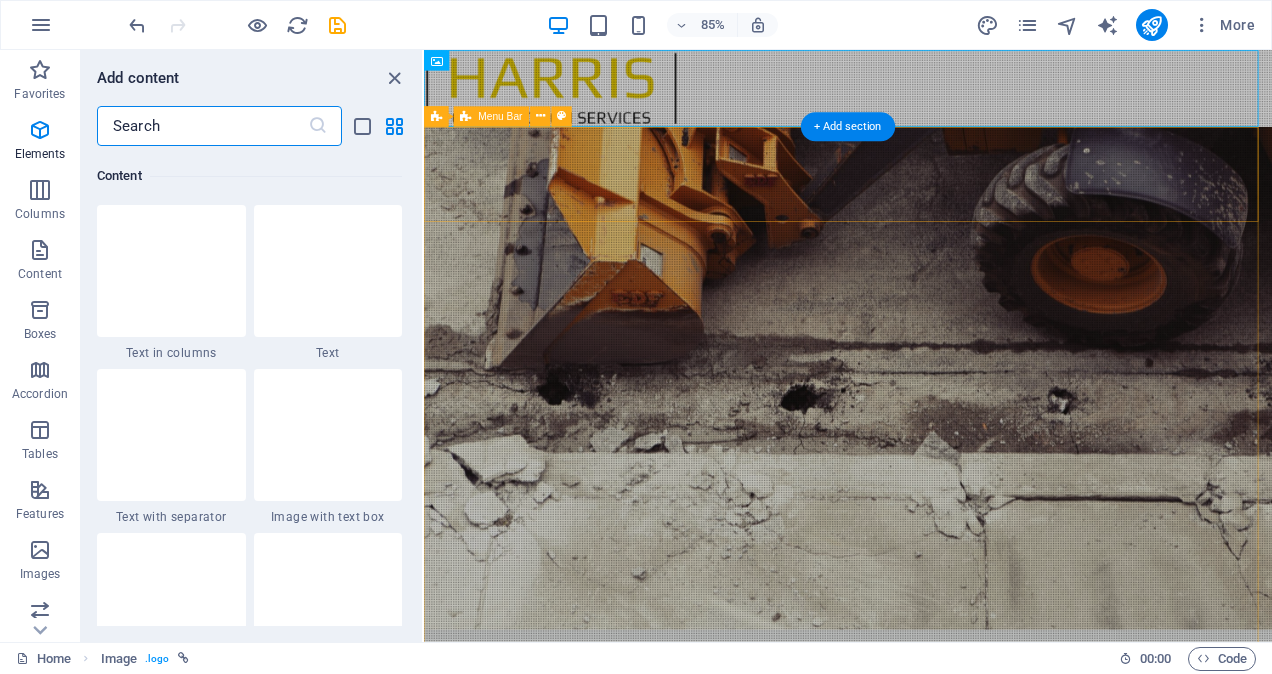 scroll, scrollTop: 3499, scrollLeft: 0, axis: vertical 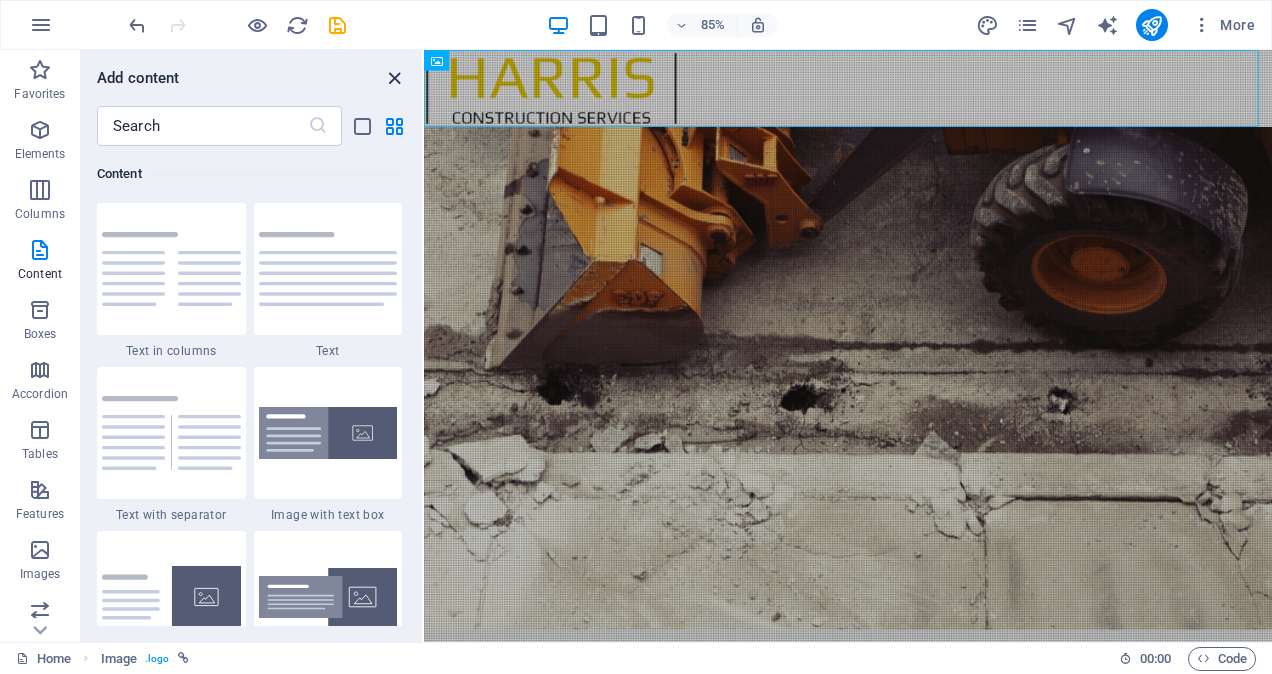 click at bounding box center (394, 78) 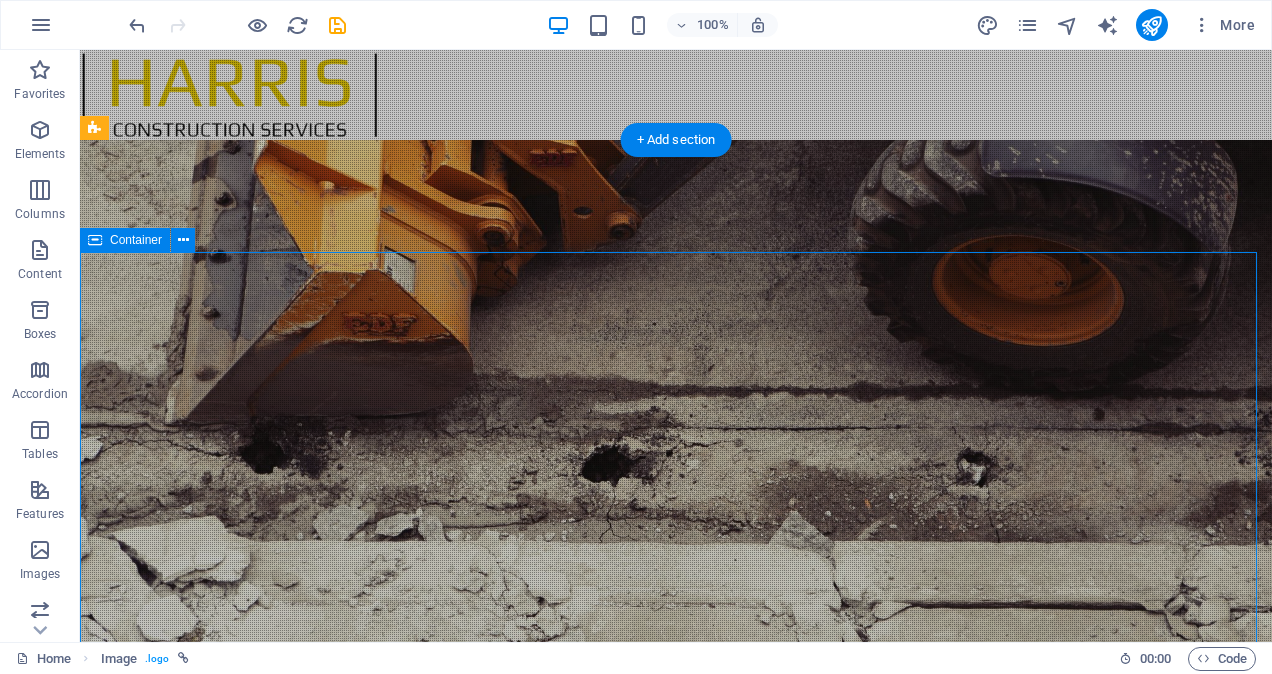 click on "We Exceed Your Expectations Learn more" at bounding box center [676, 1037] 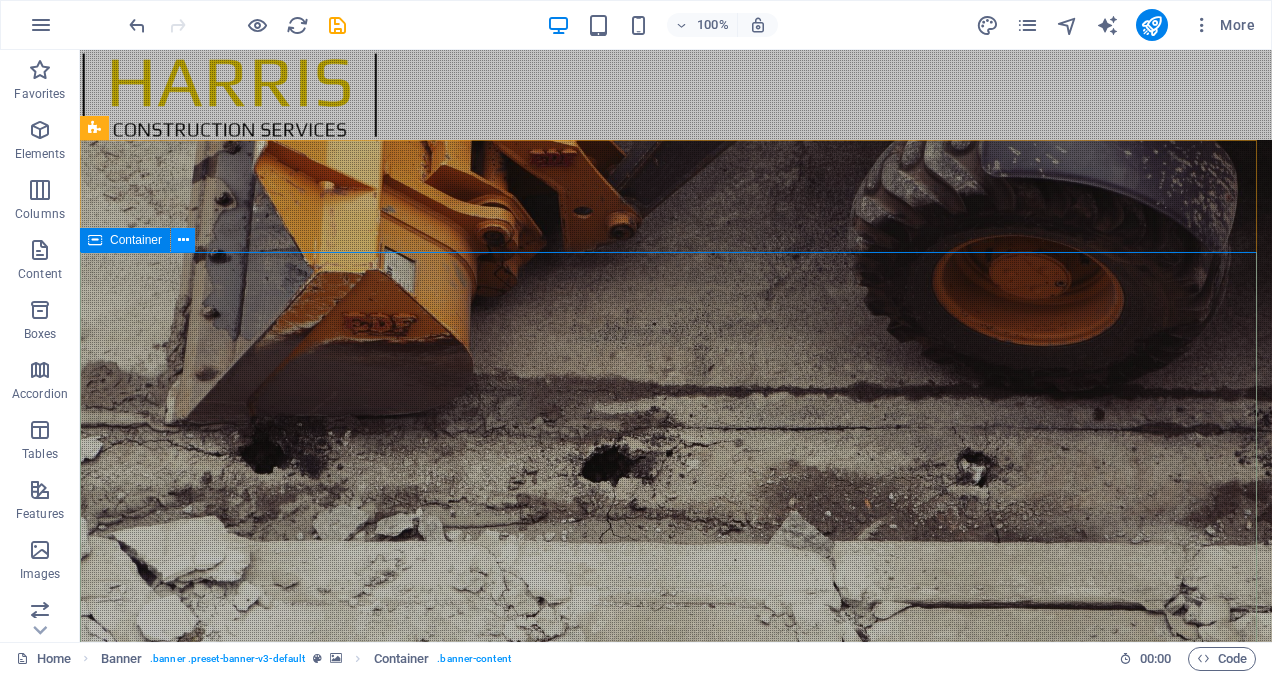 click at bounding box center [183, 240] 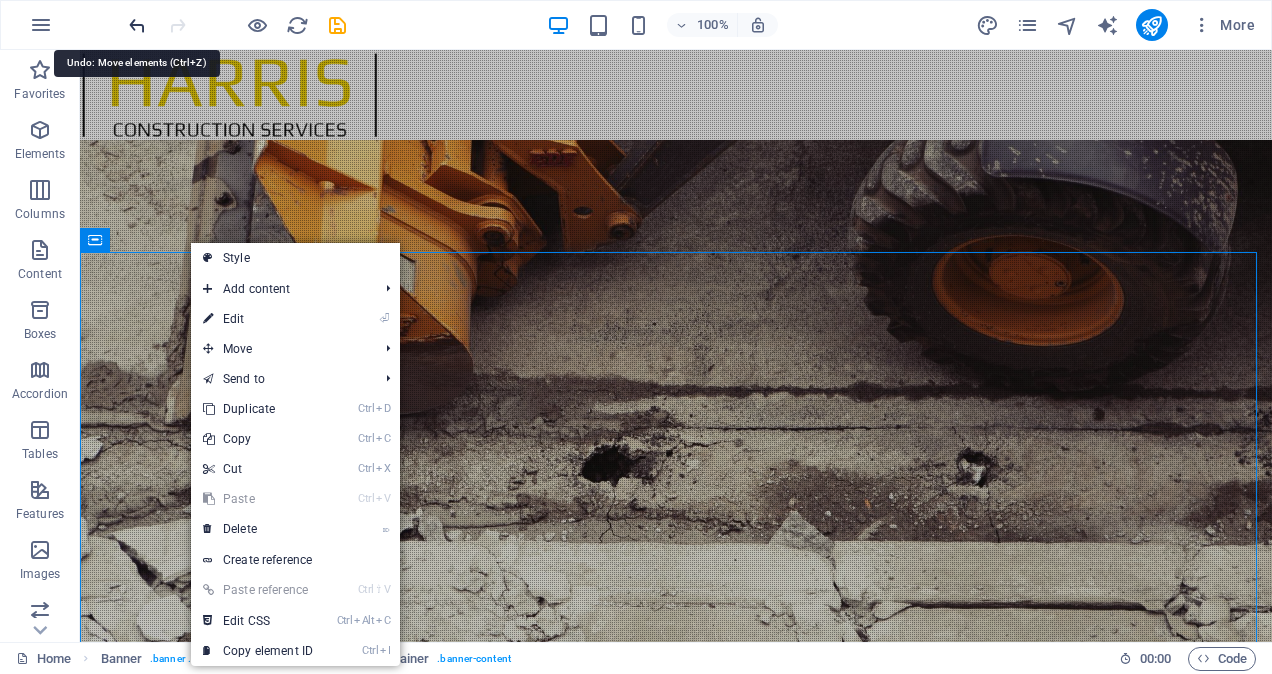 click at bounding box center (137, 25) 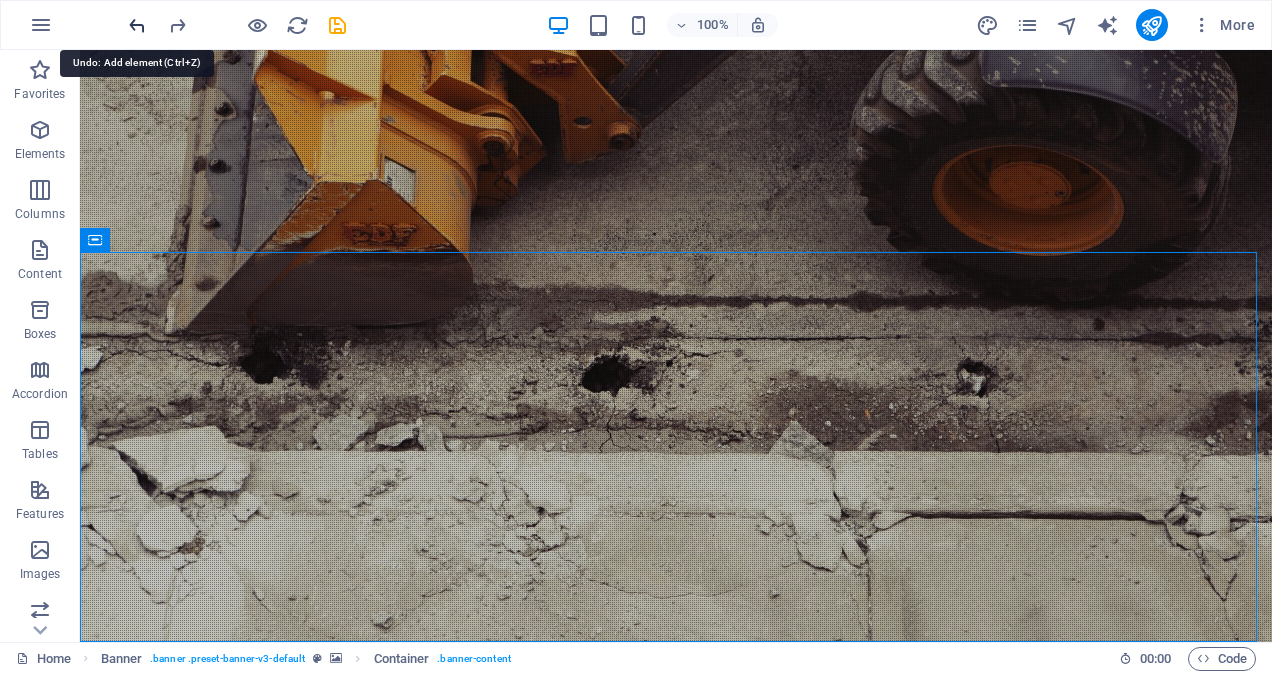 click at bounding box center (137, 25) 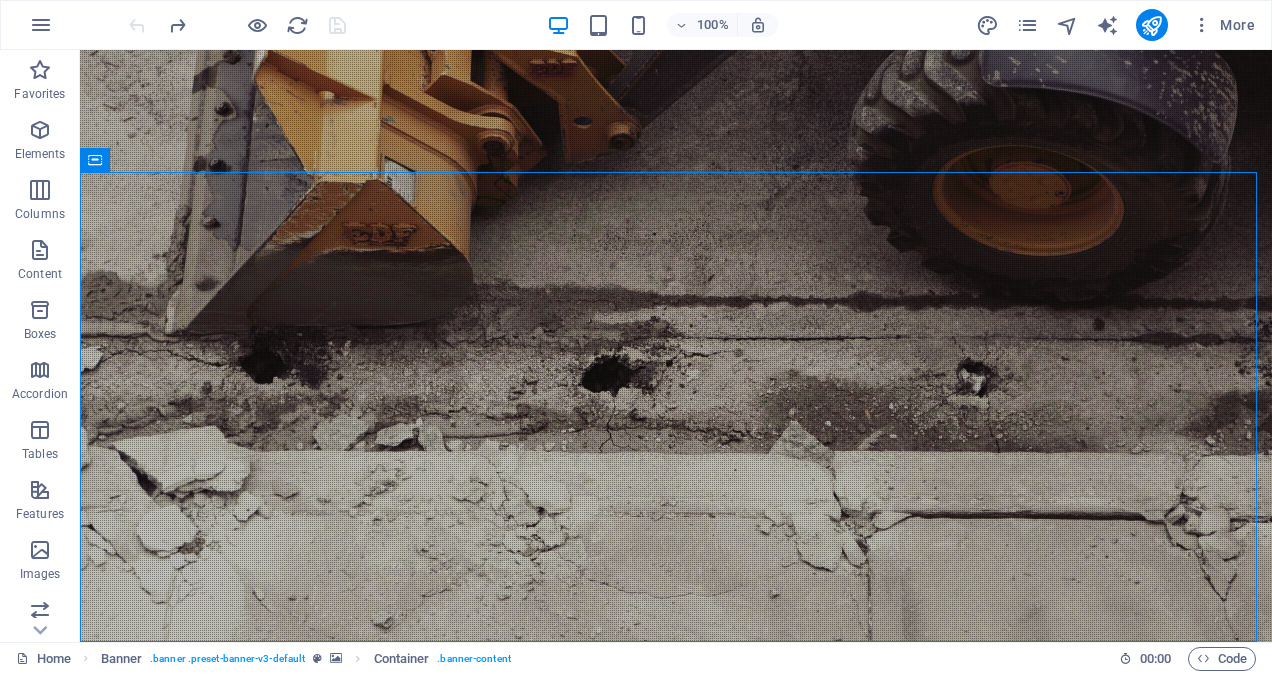 click at bounding box center [237, 25] 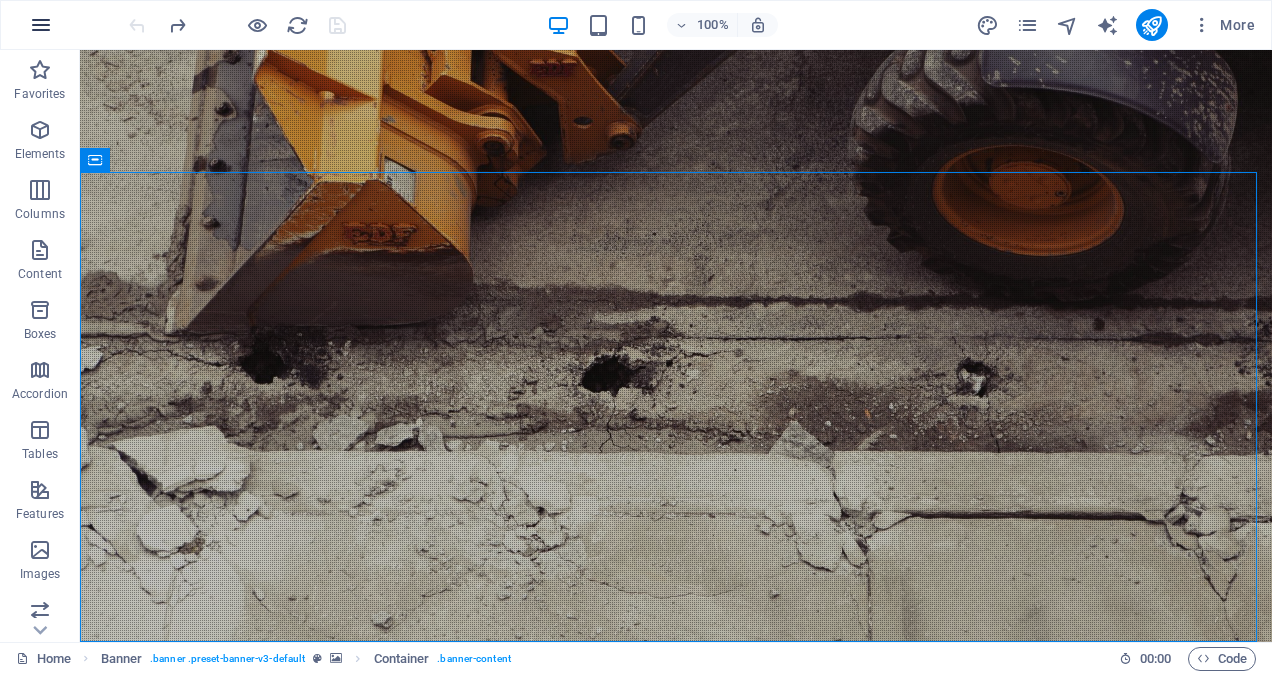 click at bounding box center [41, 25] 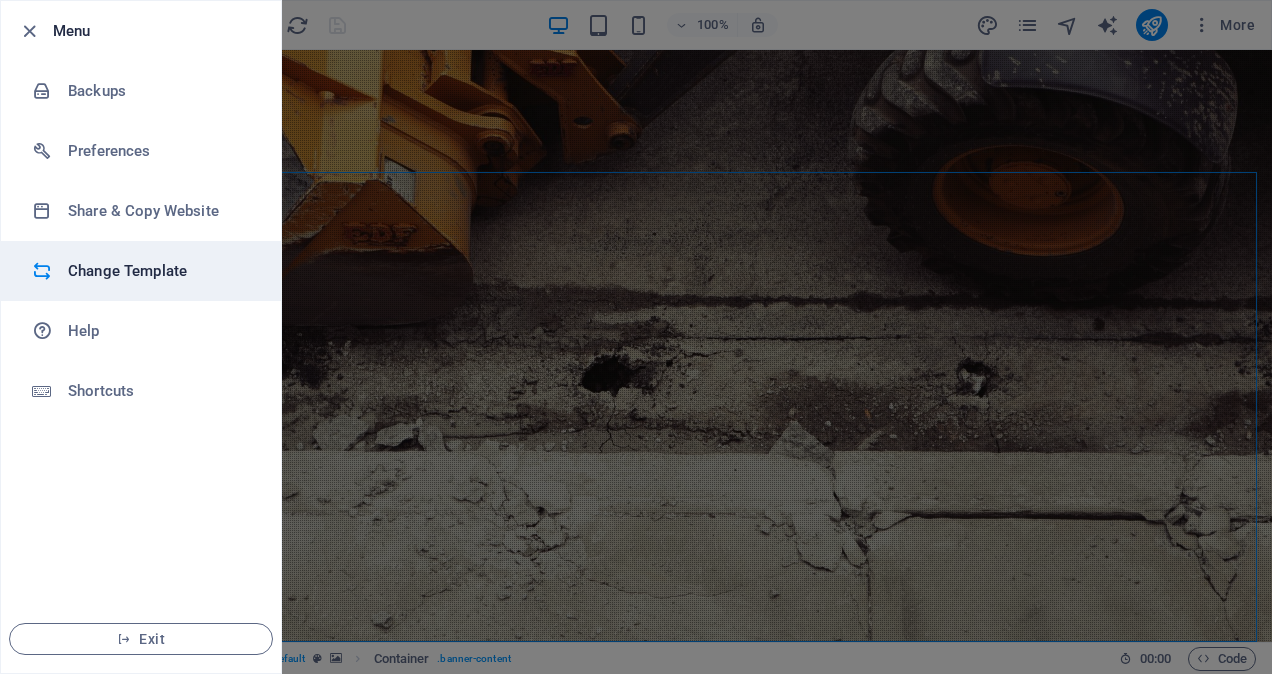 click on "Change Template" at bounding box center [160, 271] 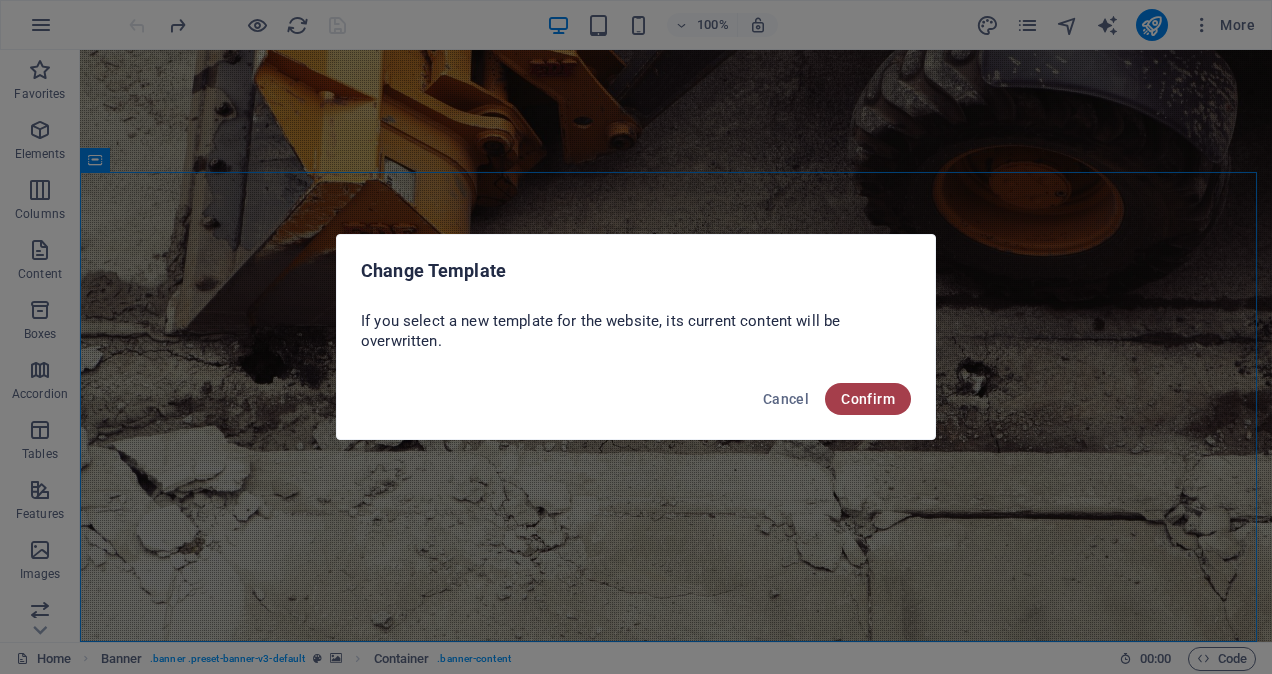click on "Confirm" at bounding box center (868, 399) 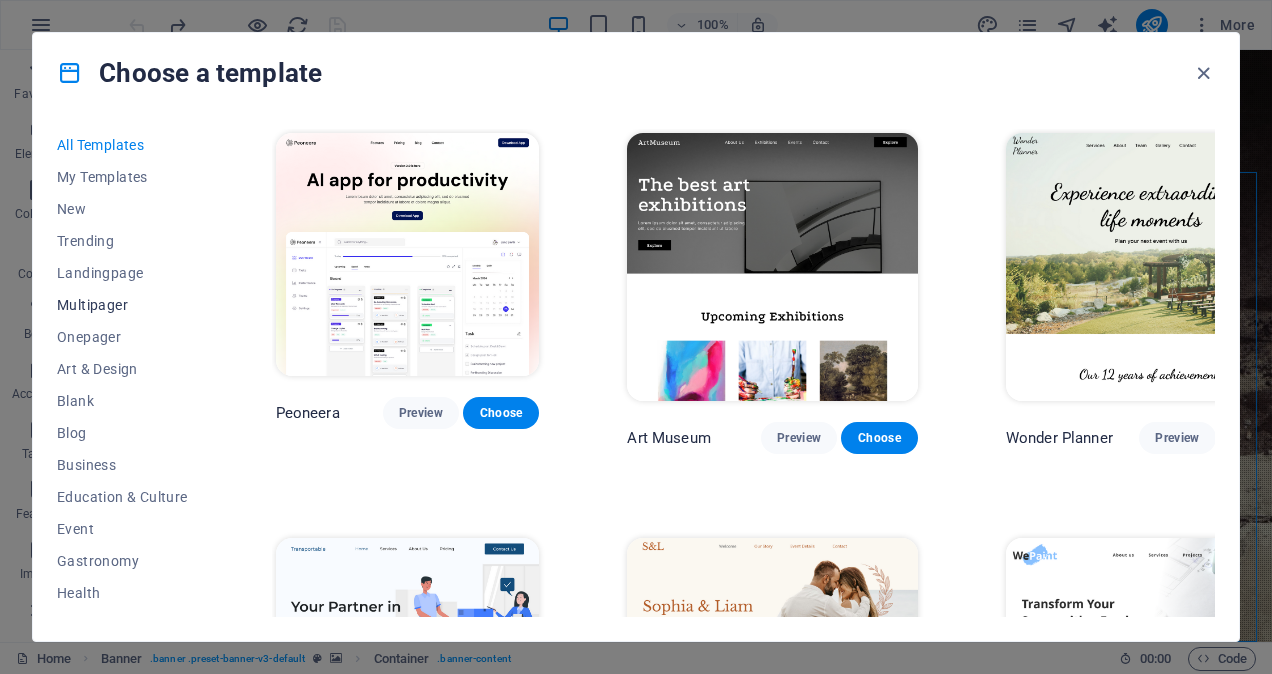 click on "Multipager" at bounding box center (122, 305) 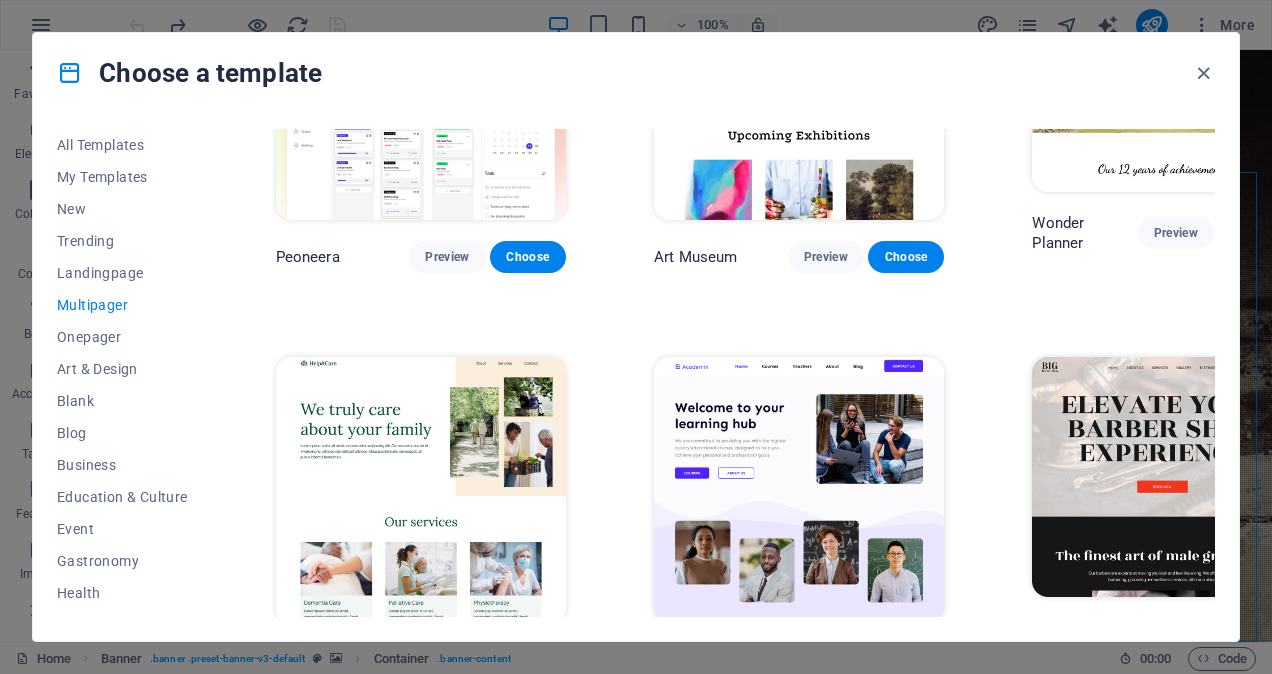 scroll, scrollTop: 200, scrollLeft: 0, axis: vertical 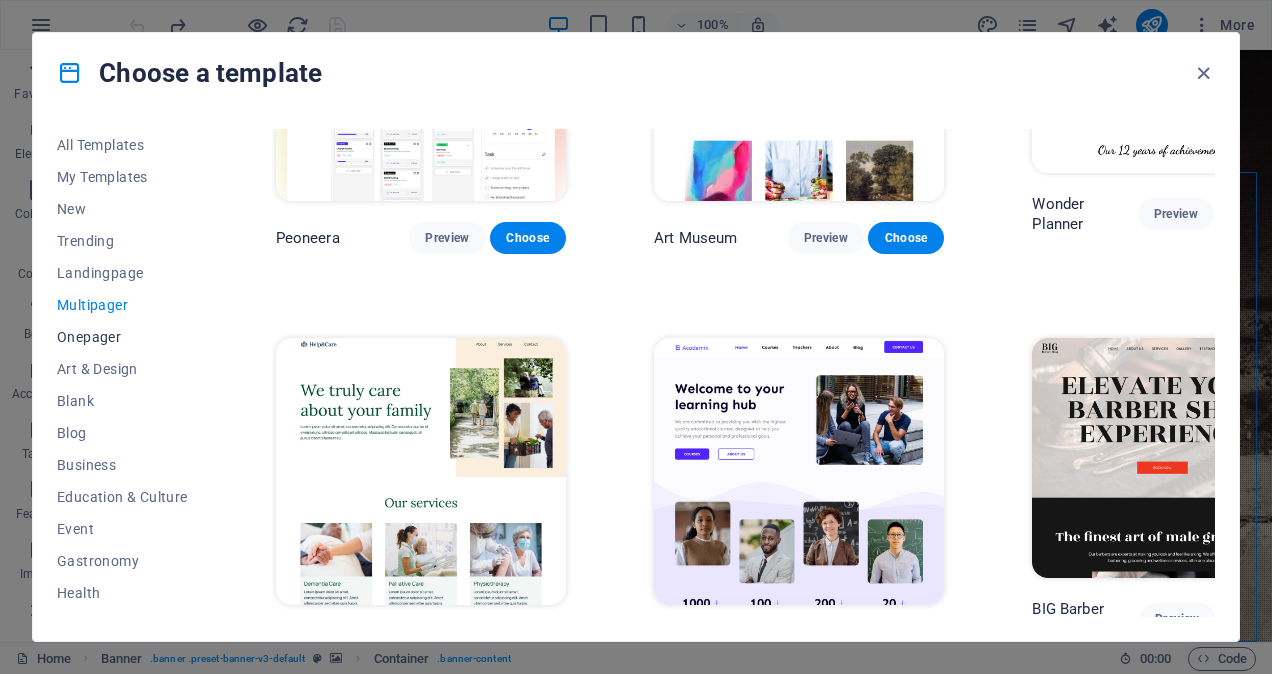 click on "Onepager" at bounding box center [122, 337] 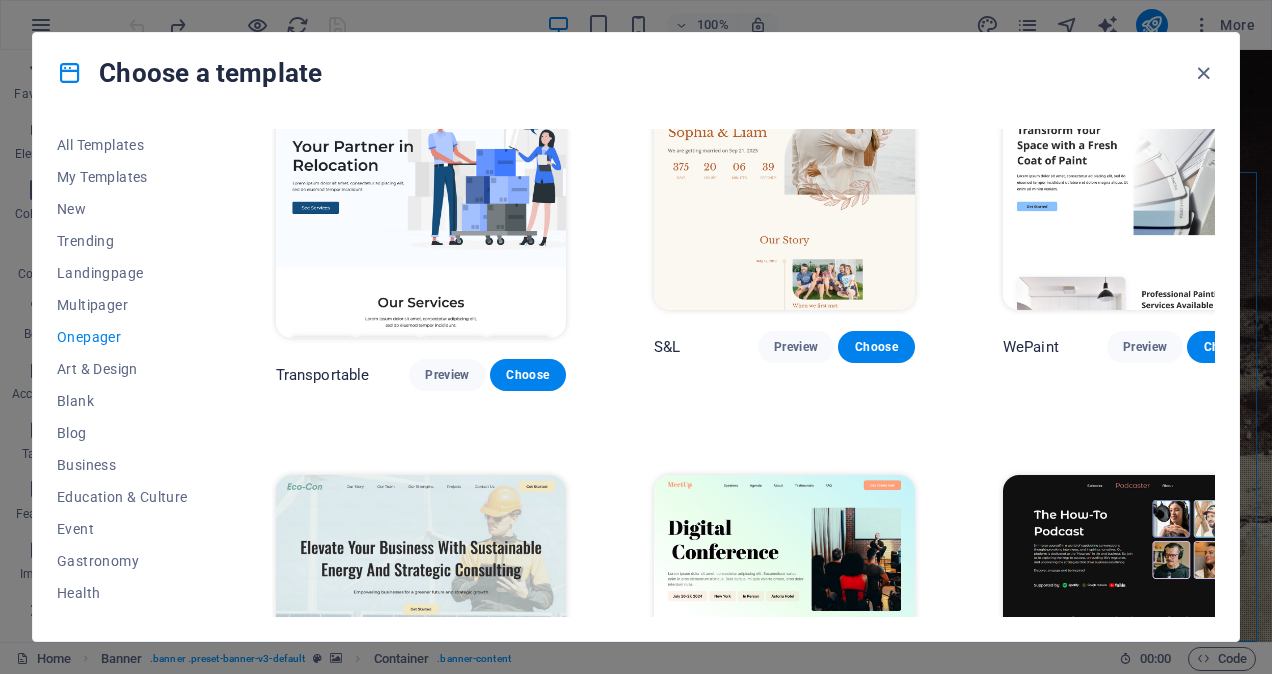 scroll, scrollTop: 0, scrollLeft: 0, axis: both 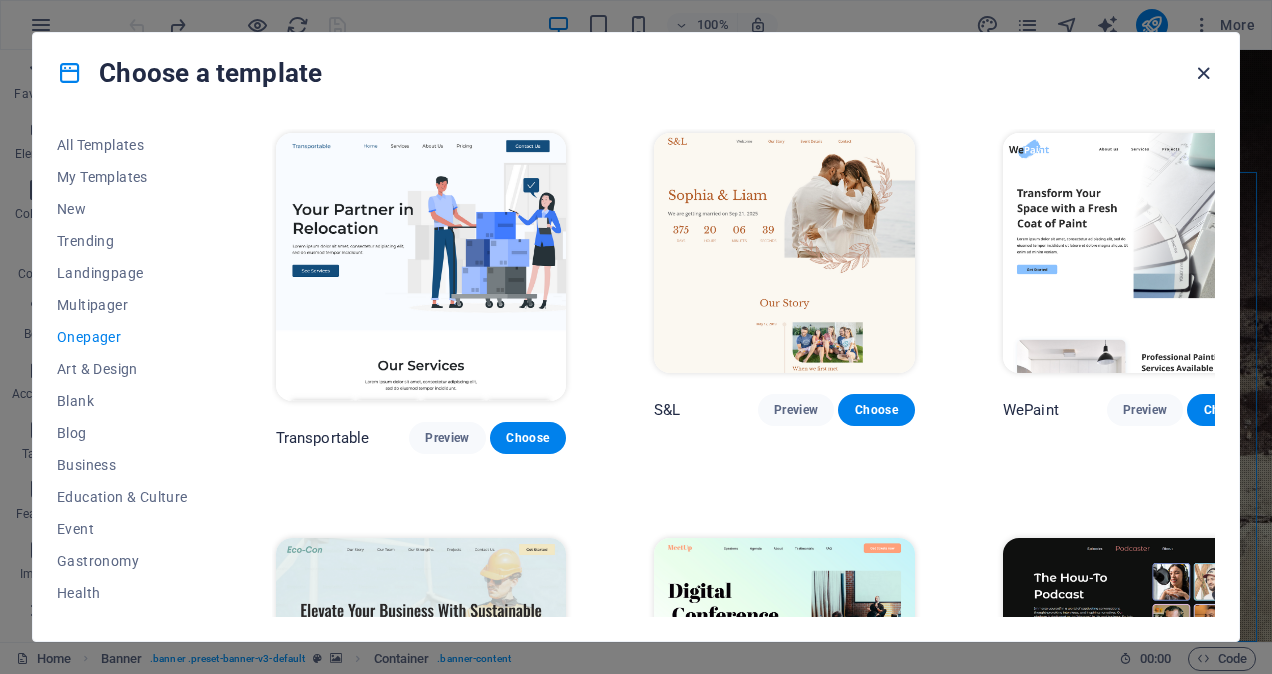 click at bounding box center (1203, 73) 